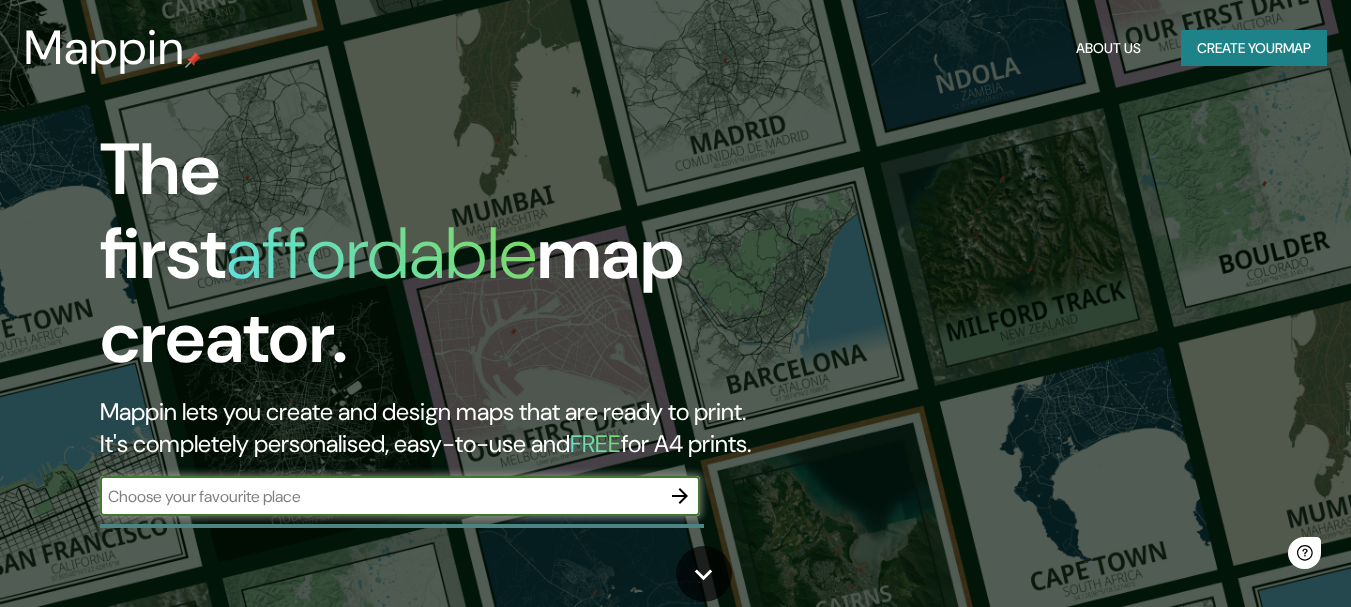 scroll, scrollTop: 0, scrollLeft: 0, axis: both 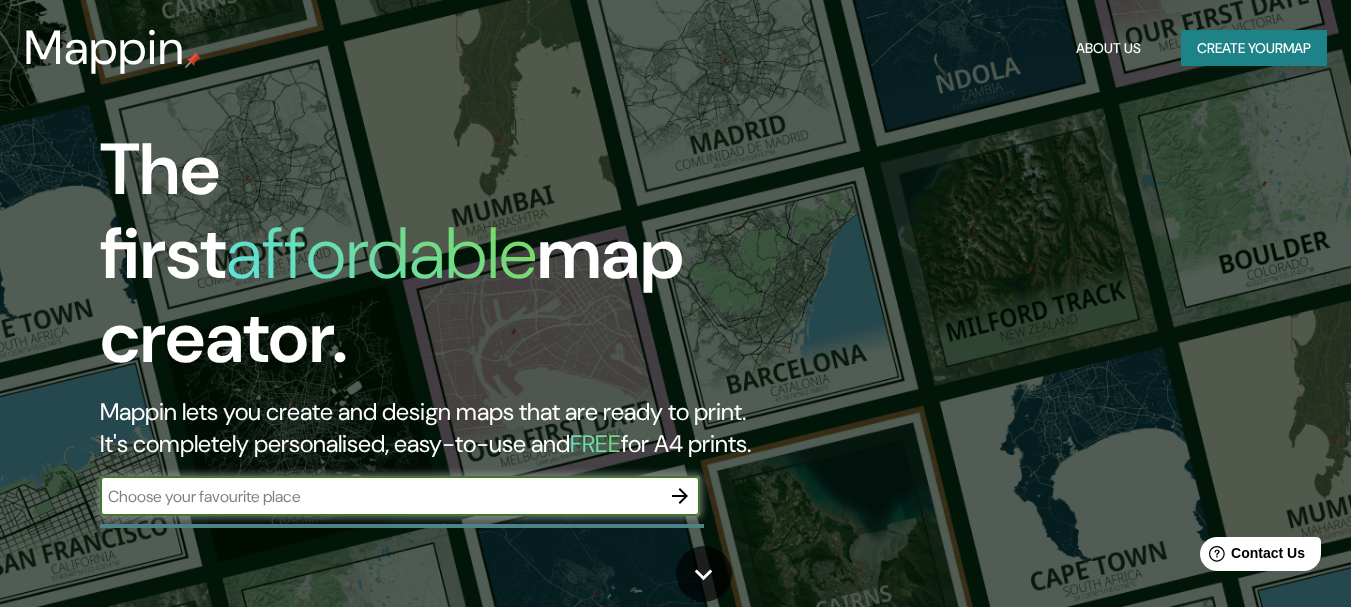 click at bounding box center (380, 496) 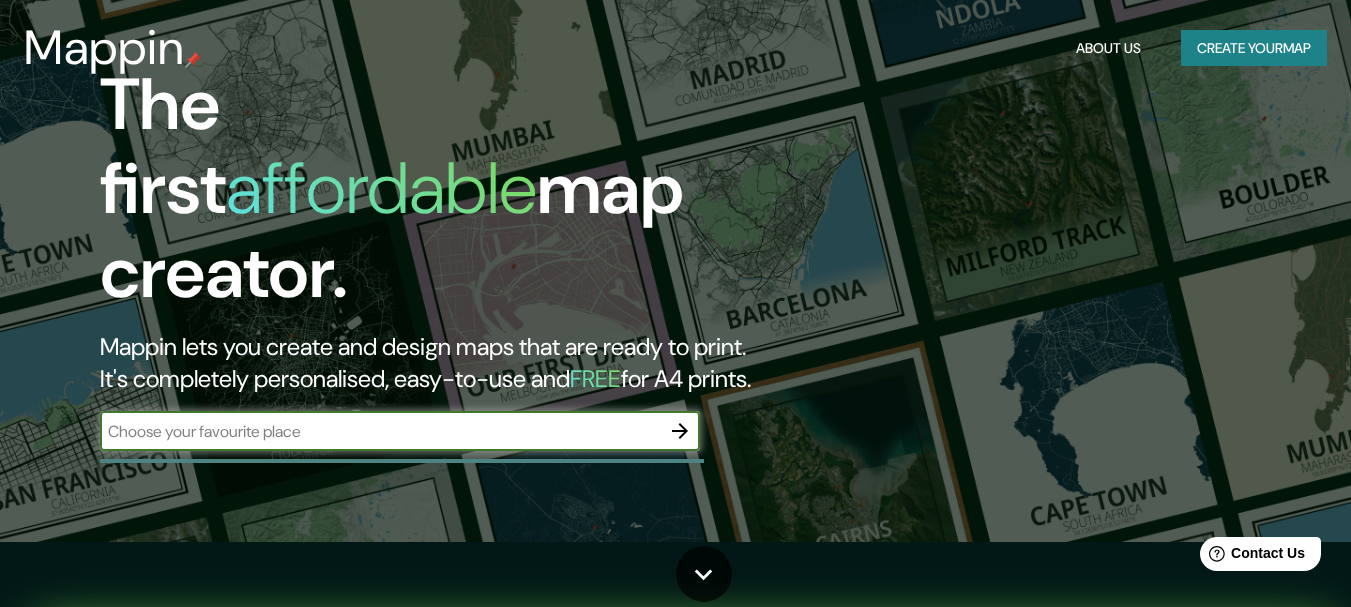 scroll, scrollTop: 100, scrollLeft: 0, axis: vertical 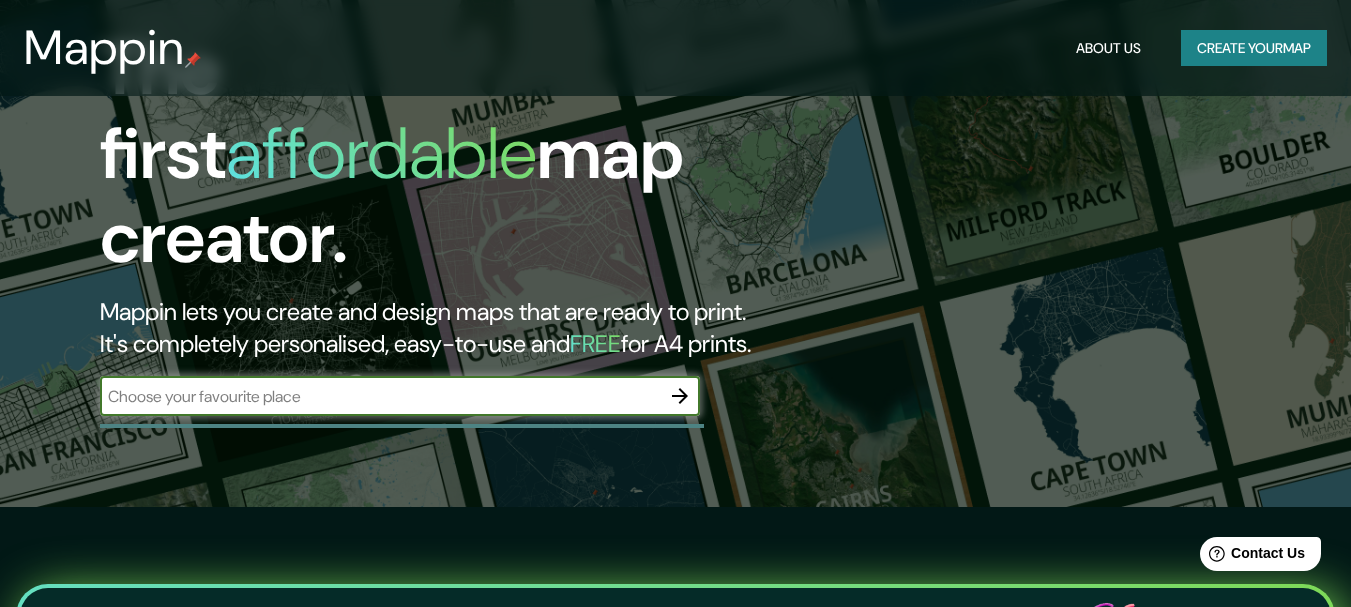 click at bounding box center [380, 396] 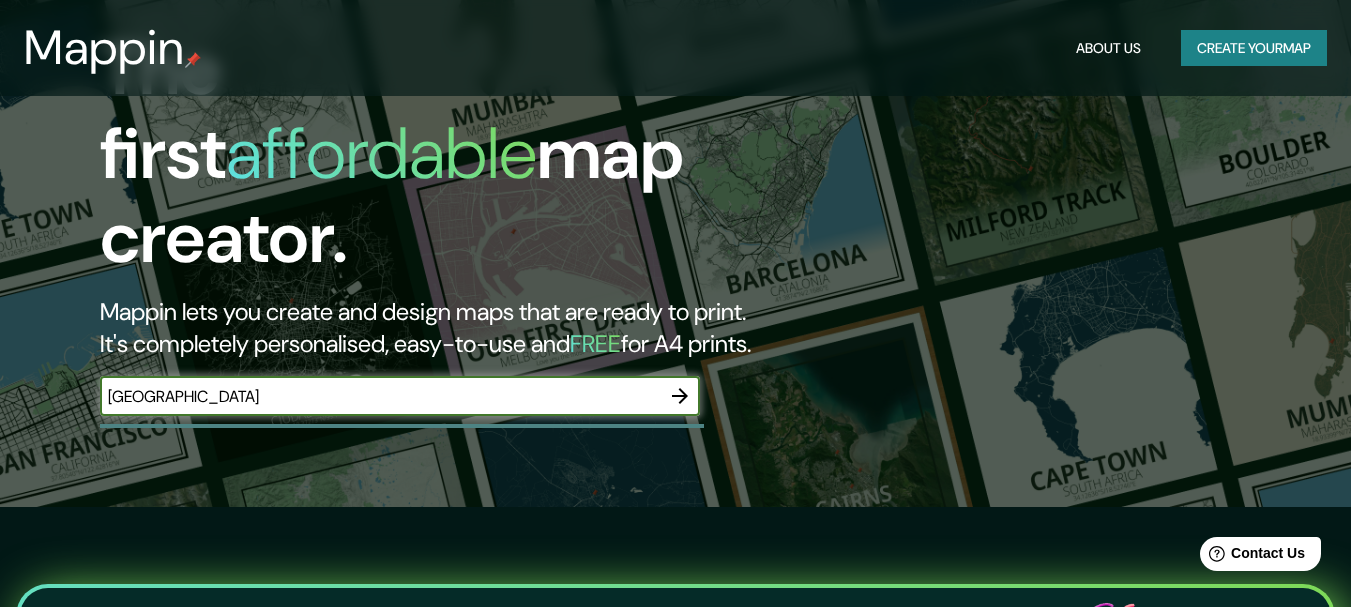 click on "[GEOGRAPHIC_DATA]" at bounding box center [380, 396] 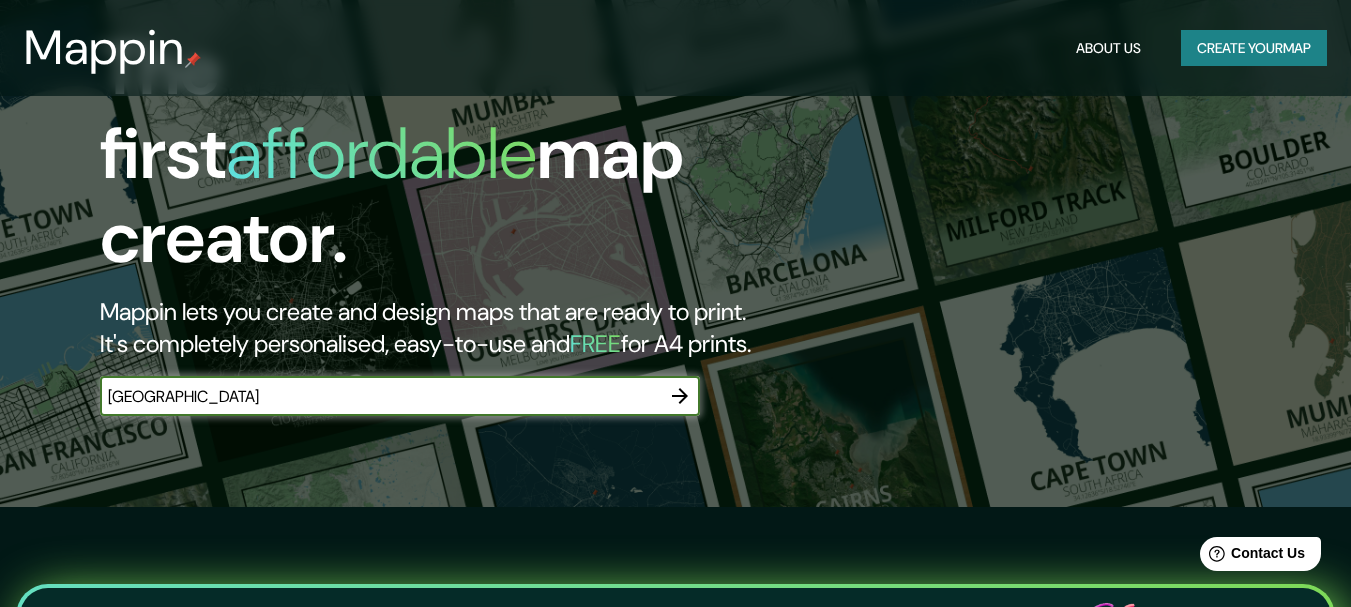 type on "[GEOGRAPHIC_DATA]" 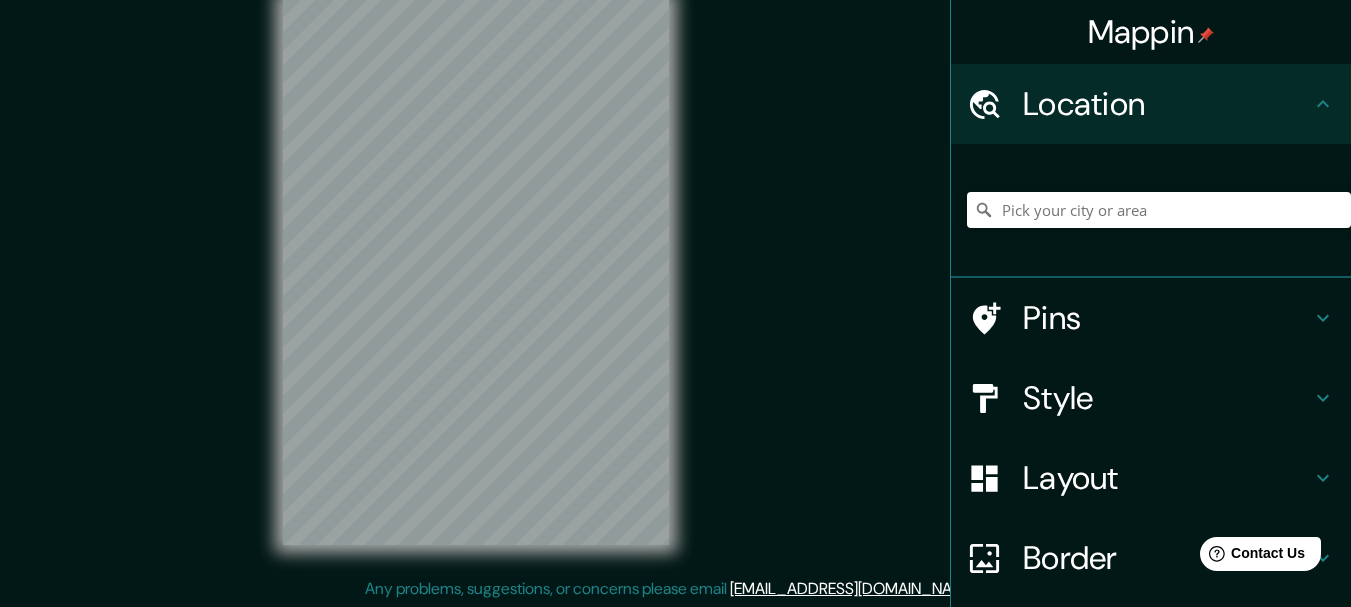 scroll, scrollTop: 0, scrollLeft: 0, axis: both 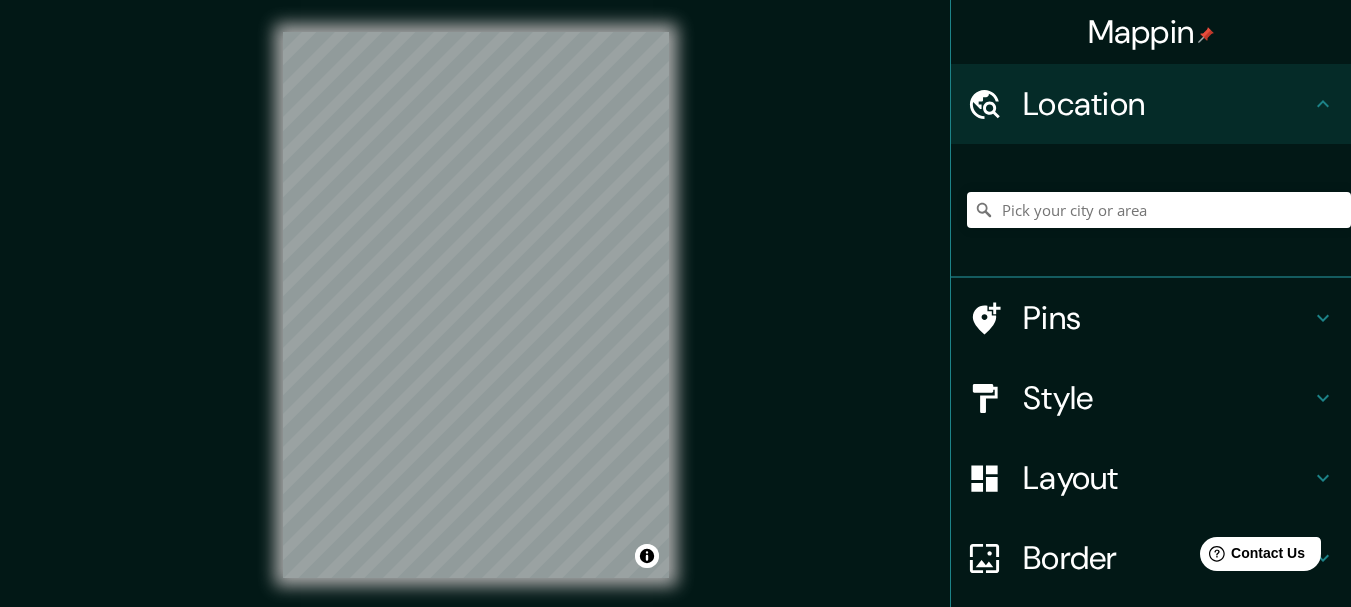 click on "Mappin Location Pins Style Layout Border Choose a border.  Hint : you can make layers of the frame opaque to create some cool effects. None Simple Transparent Fancy Size A4 single Create your map © Mapbox   © OpenStreetMap   Improve this map Any problems, suggestions, or concerns please email    [EMAIL_ADDRESS][DOMAIN_NAME] . . ." at bounding box center (675, 303) 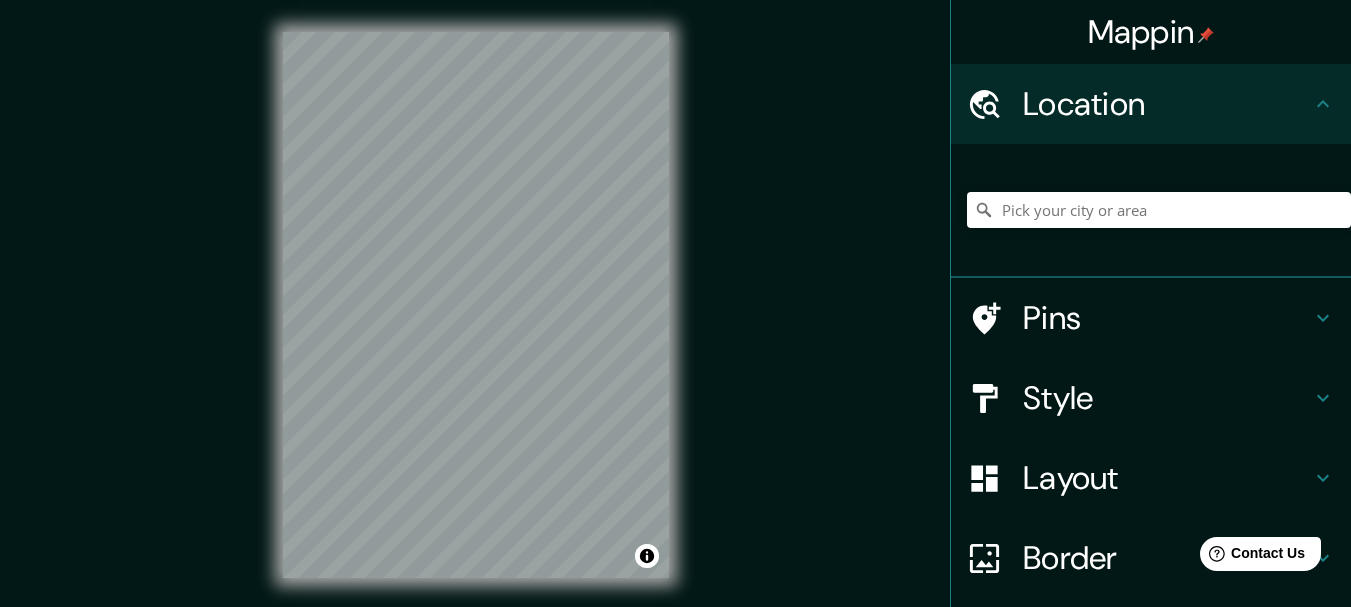 click on "Mappin Location Pins Style Layout Border Choose a border.  Hint : you can make layers of the frame opaque to create some cool effects. None Simple Transparent Fancy Size A4 single Zoom level too high - zoom in more Create your map © Mapbox   © OpenStreetMap   Improve this map Any problems, suggestions, or concerns please email    [EMAIL_ADDRESS][DOMAIN_NAME] . . ." at bounding box center (675, 321) 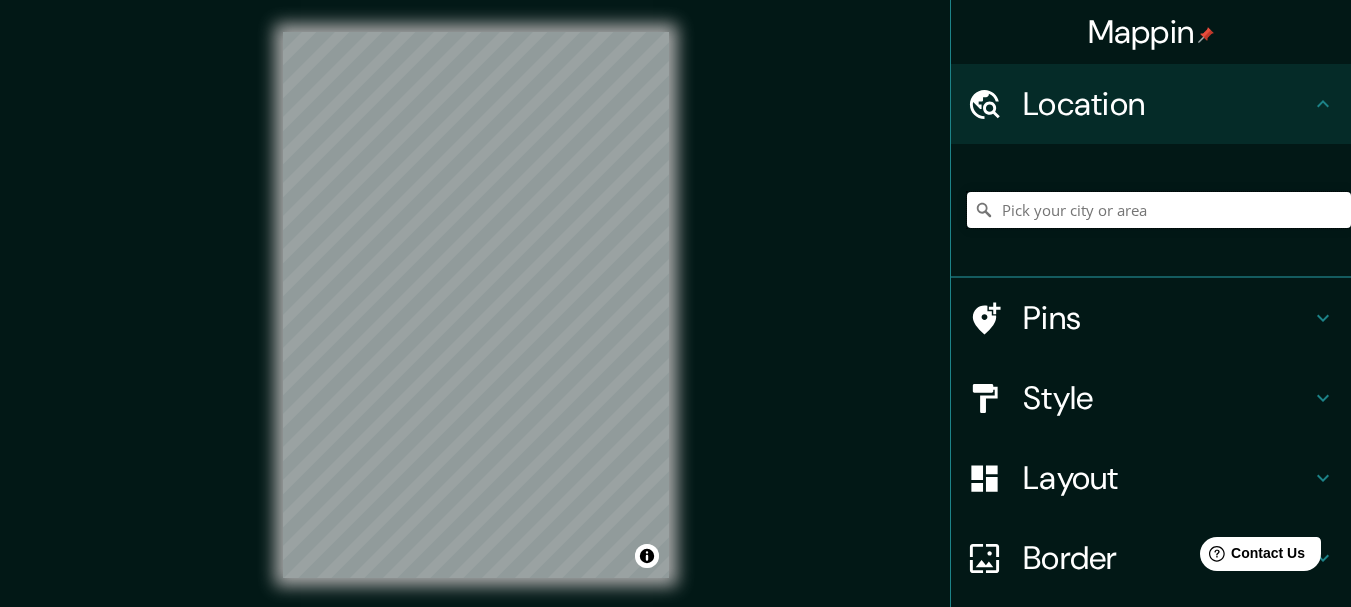 click at bounding box center (1159, 210) 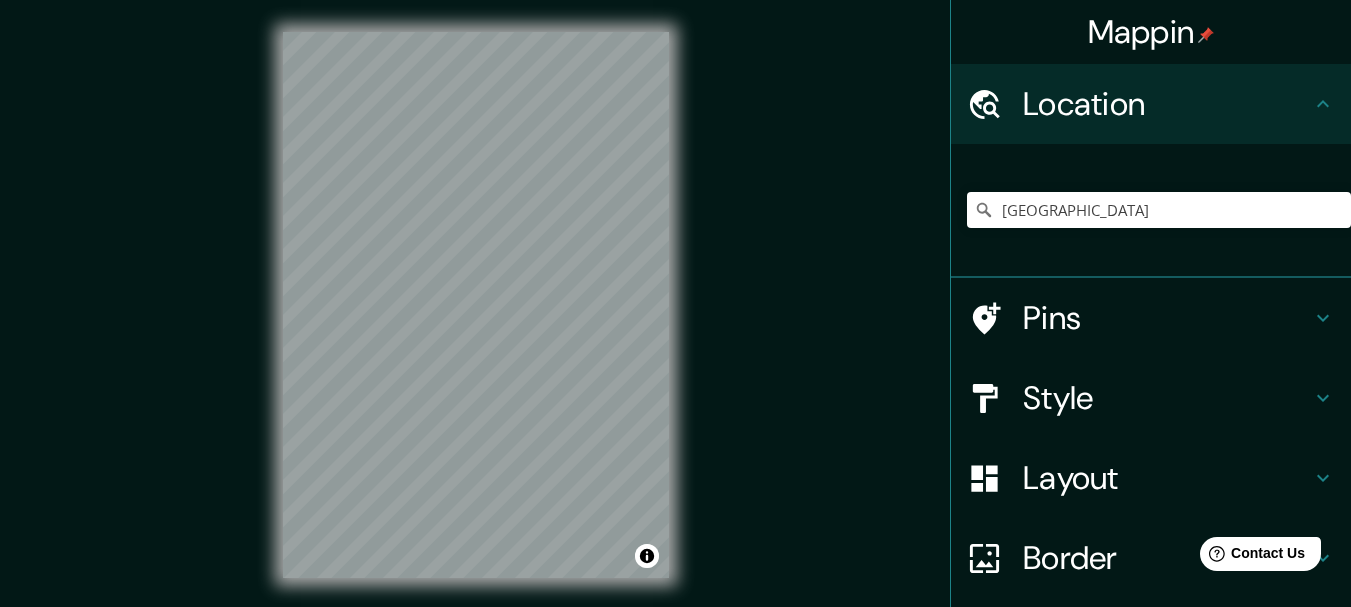 click on "Pins" at bounding box center (1167, 318) 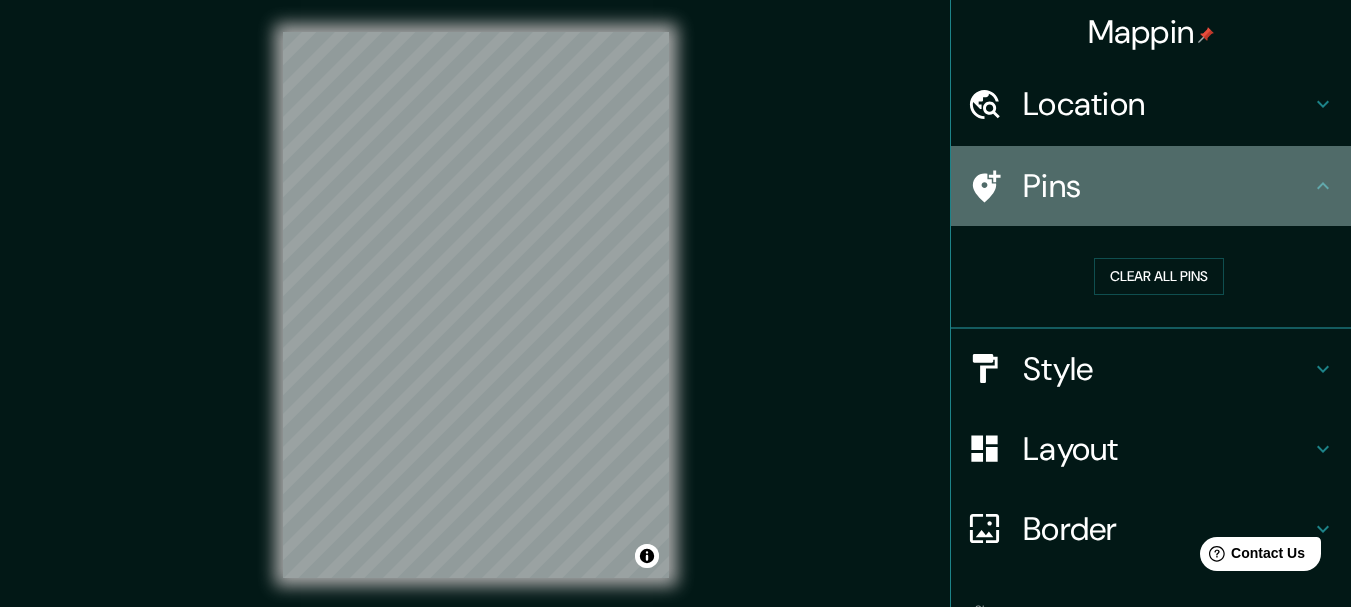 click on "Pins" at bounding box center (1151, 186) 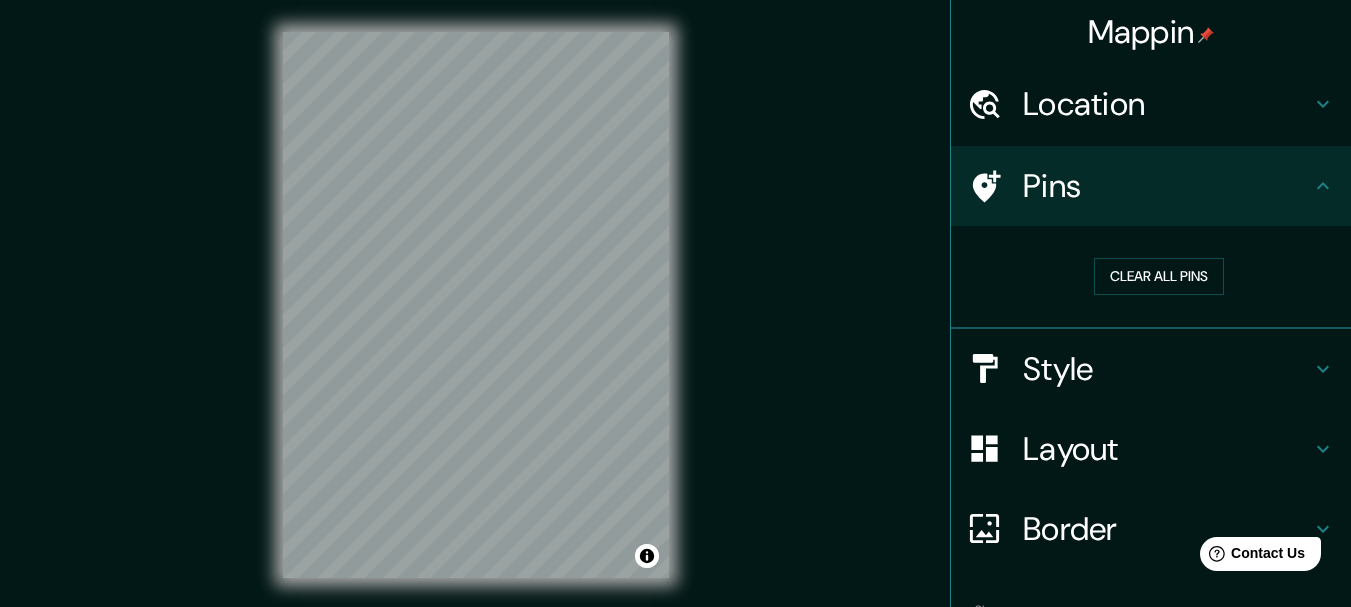 click on "Location" at bounding box center [1167, 104] 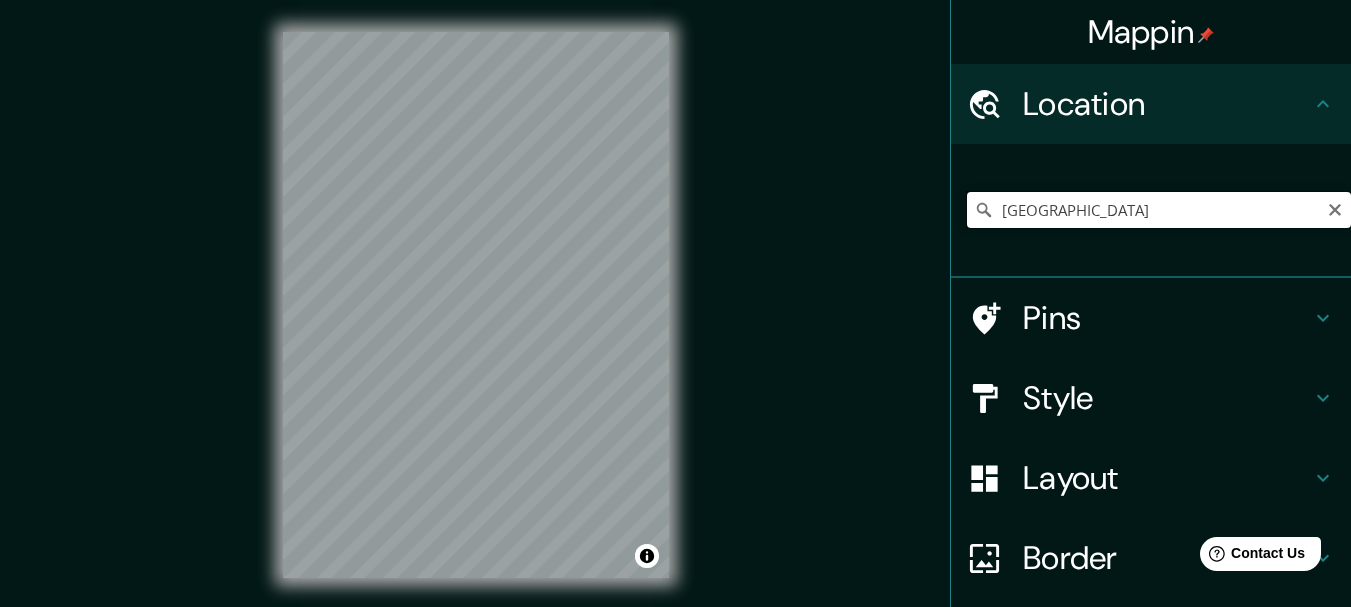 click on "[GEOGRAPHIC_DATA]" at bounding box center (1159, 210) 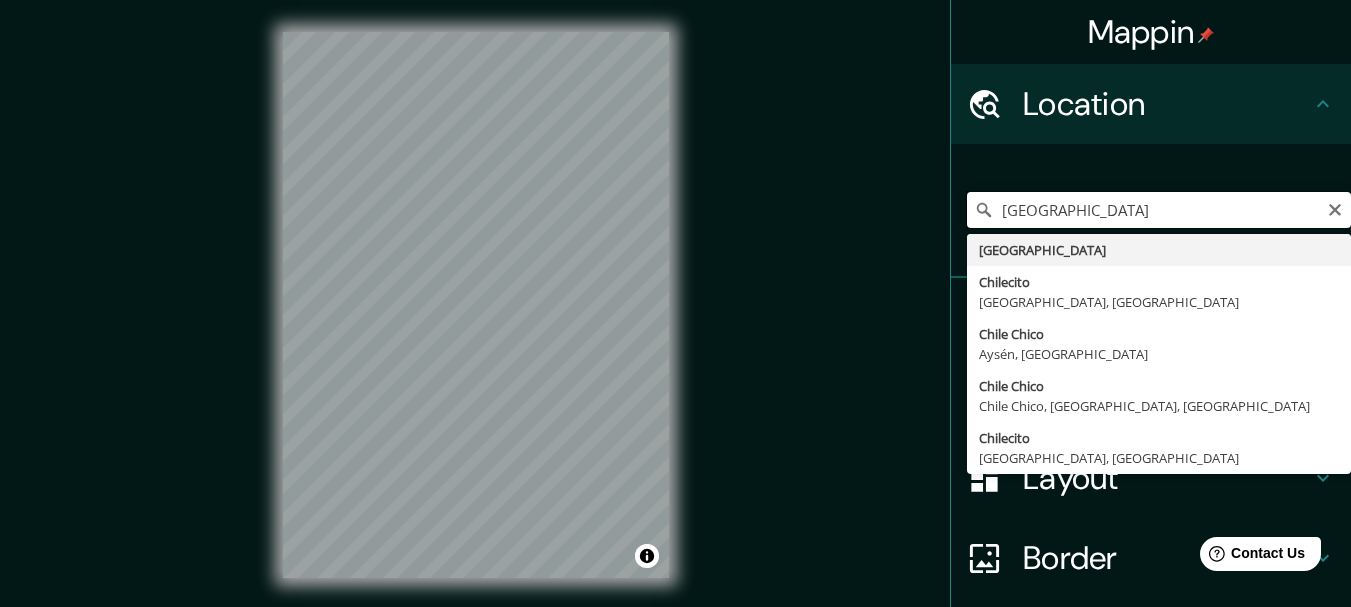 drag, startPoint x: 1045, startPoint y: 216, endPoint x: 896, endPoint y: 214, distance: 149.01343 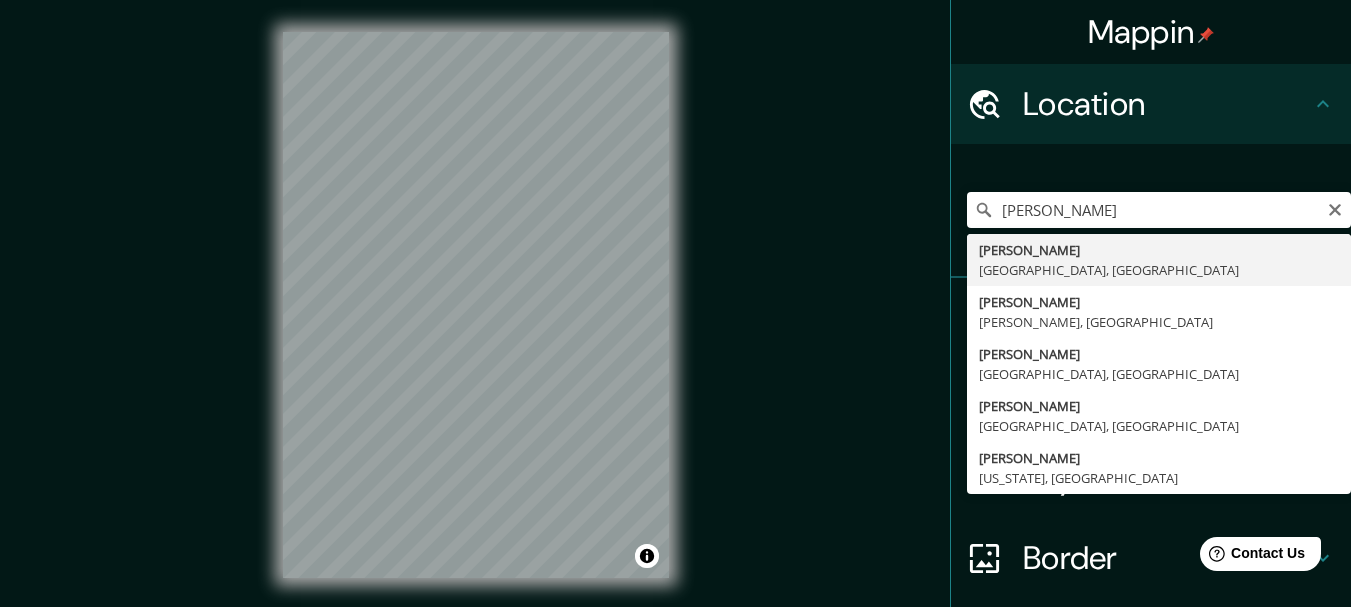 type on "[PERSON_NAME], [GEOGRAPHIC_DATA], [GEOGRAPHIC_DATA]" 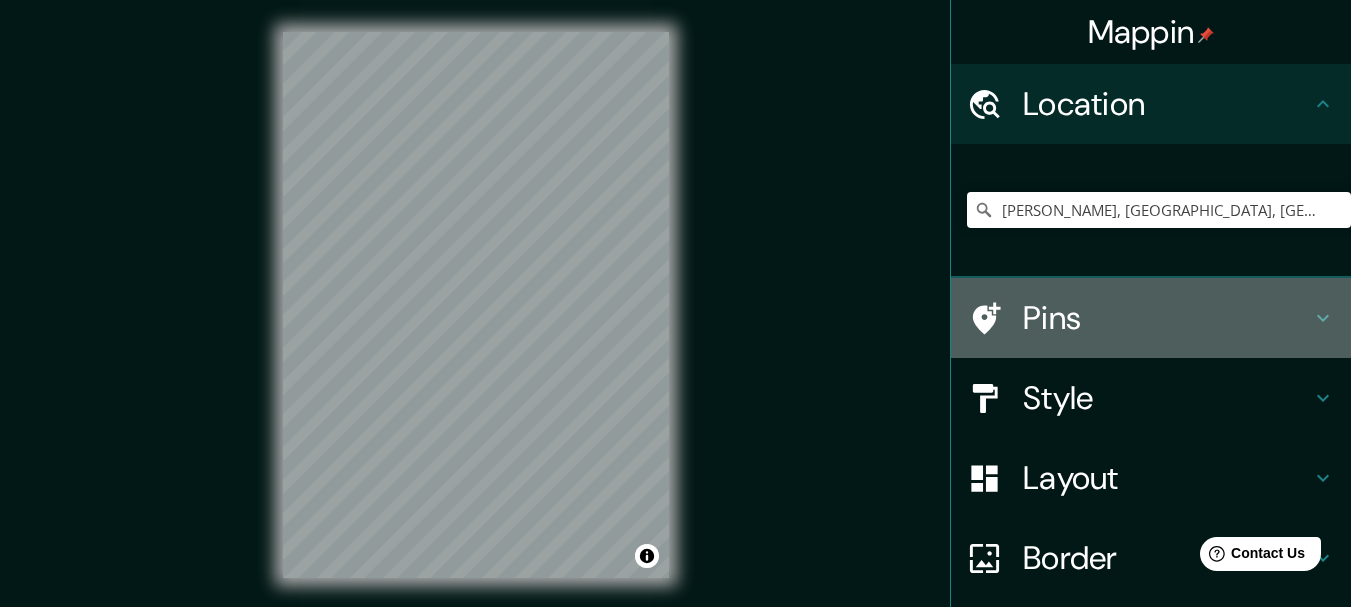 click 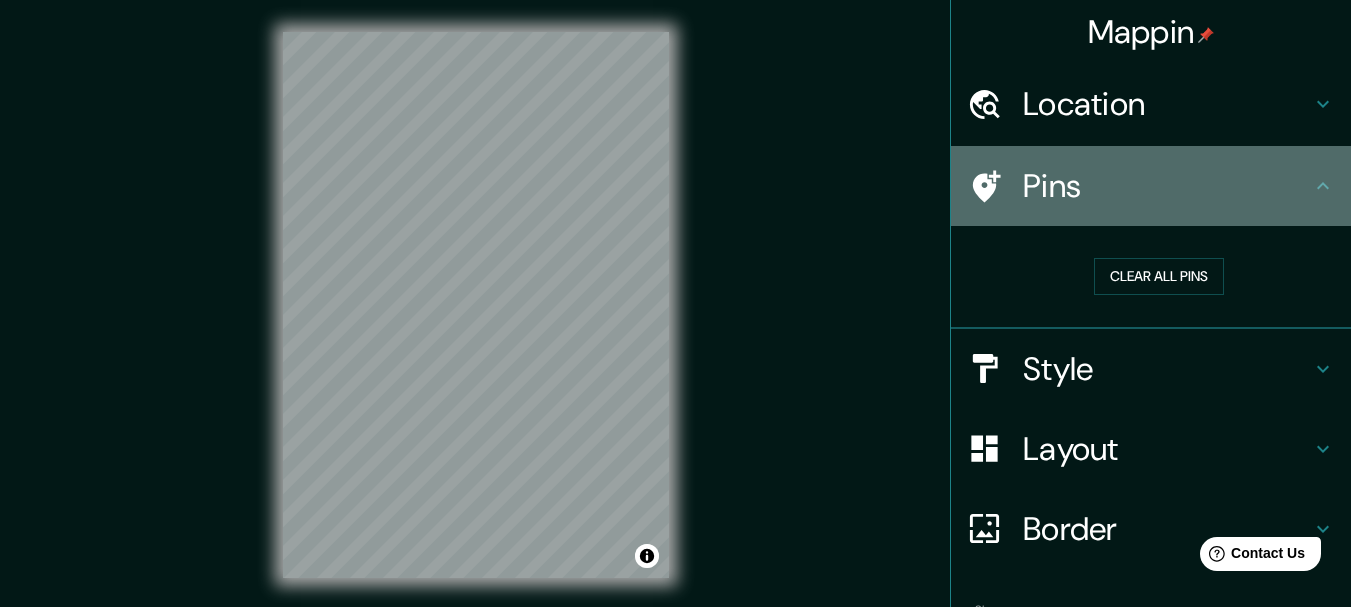 drag, startPoint x: 947, startPoint y: 197, endPoint x: 970, endPoint y: 183, distance: 26.925823 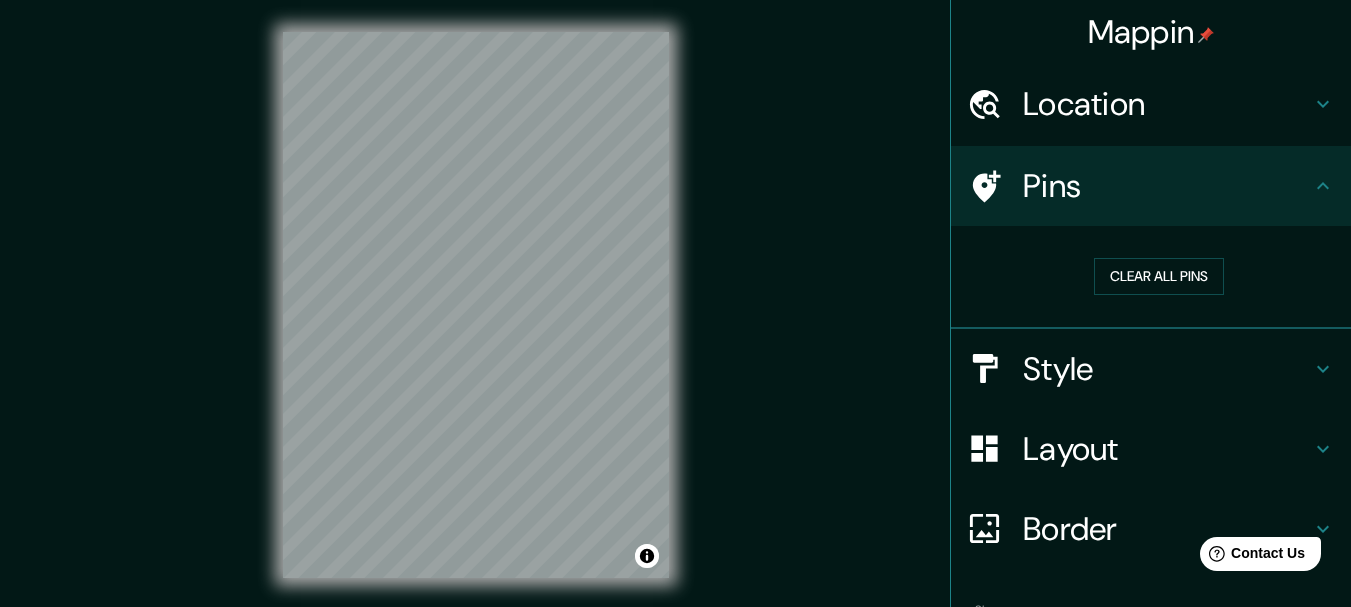 click on "Mappin Location [GEOGRAPHIC_DATA], [GEOGRAPHIC_DATA], [GEOGRAPHIC_DATA] Pins Clear all pins Style Layout Border Choose a border.  Hint : you can make layers of the frame opaque to create some cool effects. None Simple Transparent Fancy Size A4 single Create your map © Mapbox   © OpenStreetMap   Improve this map Any problems, suggestions, or concerns please email    [EMAIL_ADDRESS][DOMAIN_NAME] . . ." at bounding box center [675, 321] 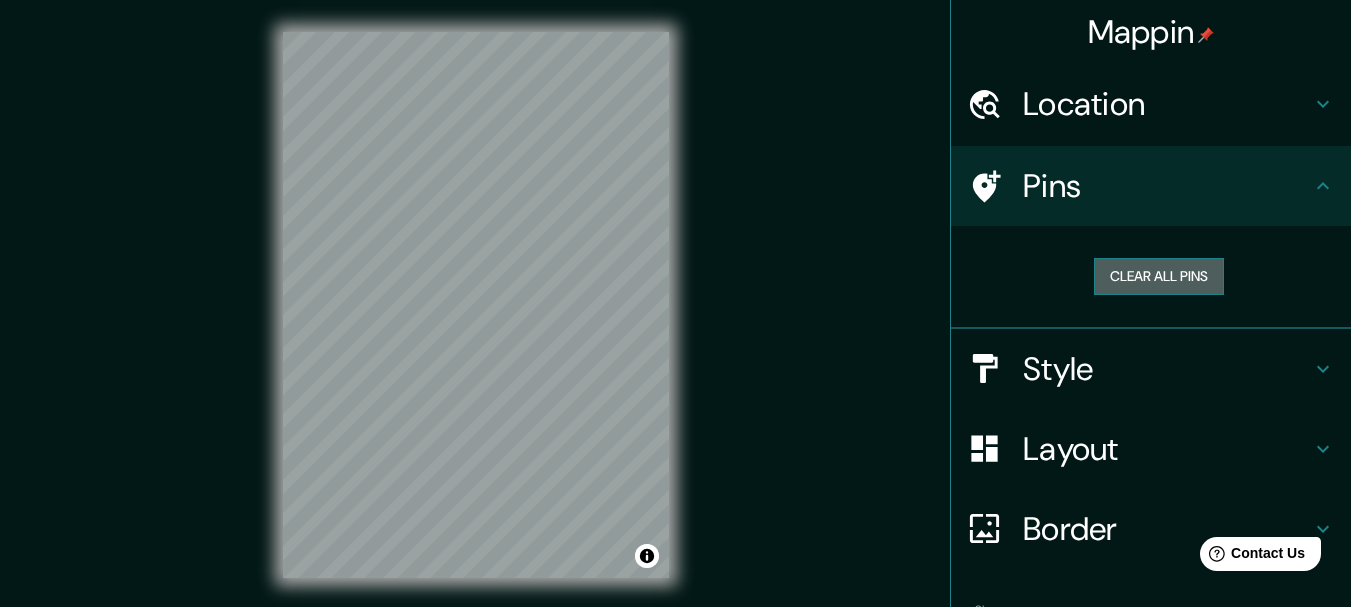 click on "Clear all pins" at bounding box center [1159, 276] 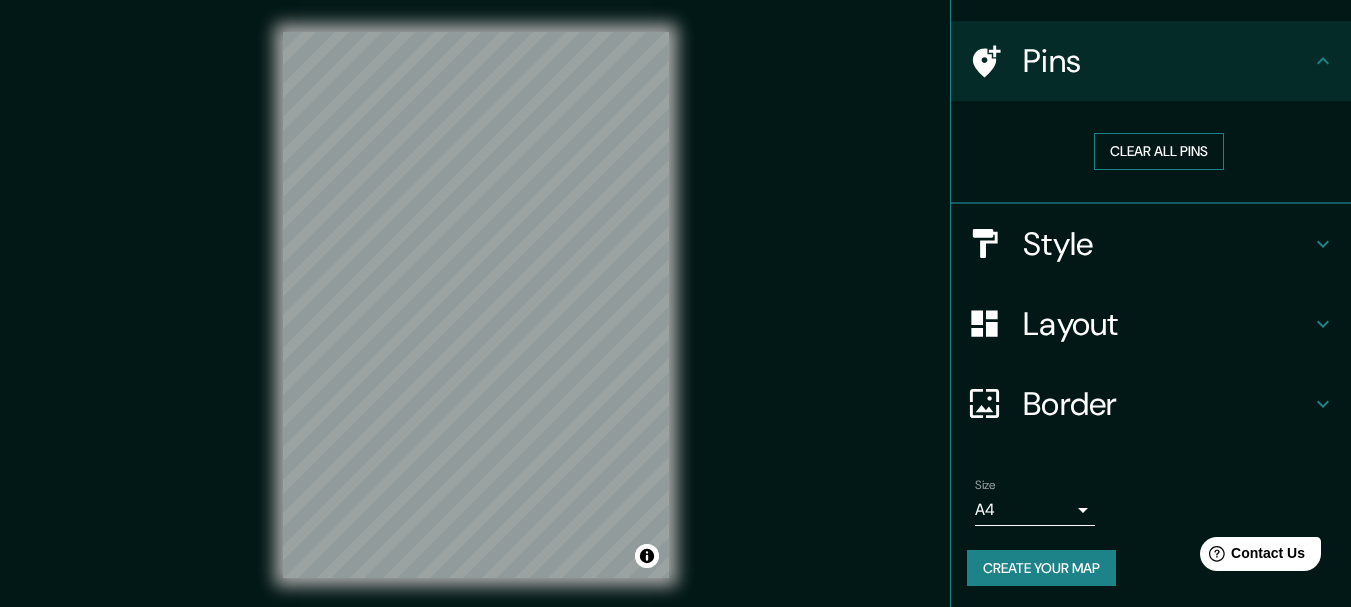 scroll, scrollTop: 128, scrollLeft: 0, axis: vertical 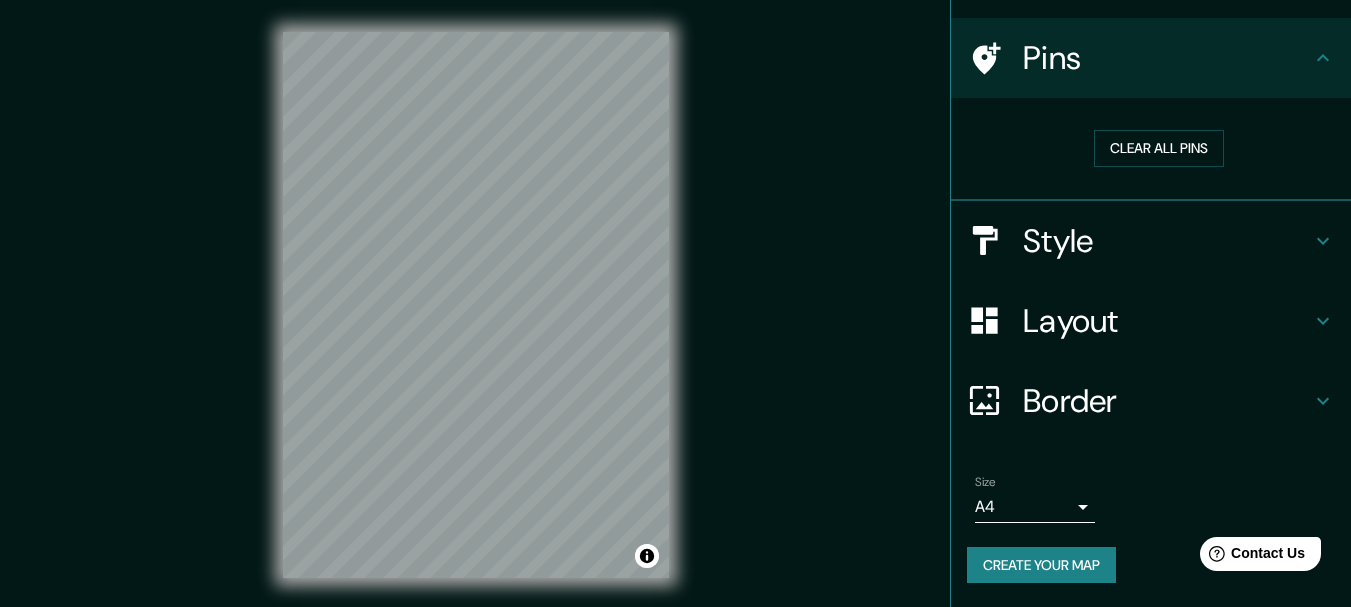 click on "Style" at bounding box center [1167, 241] 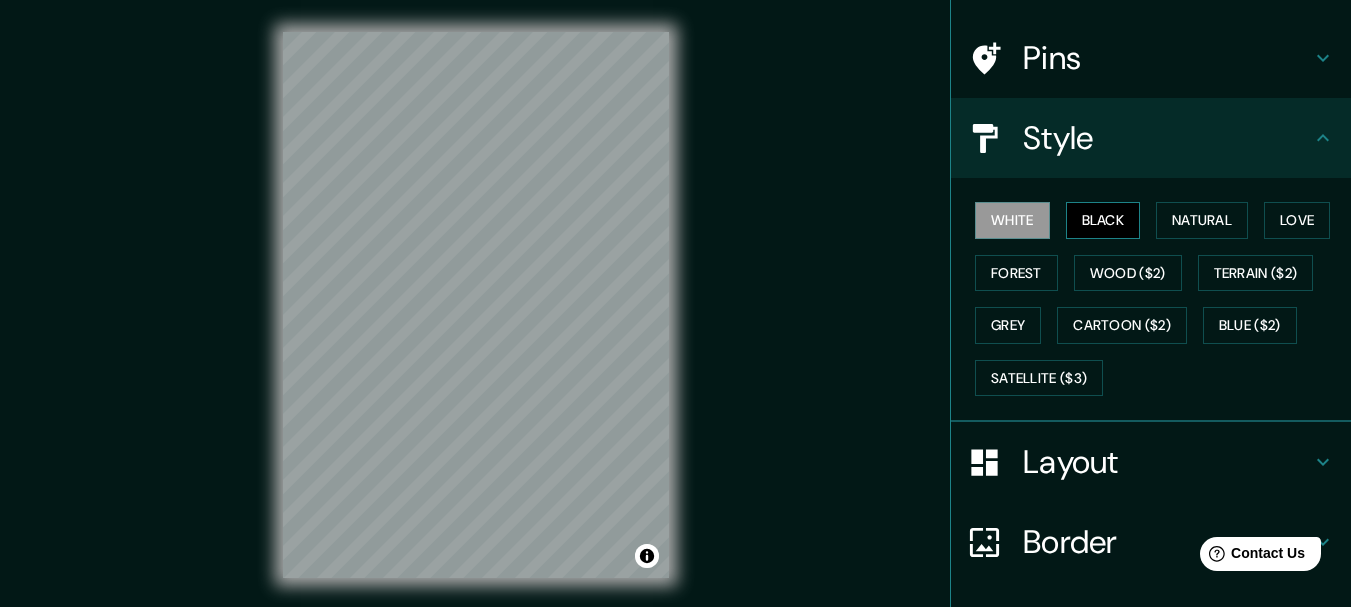 click on "Black" at bounding box center [1103, 220] 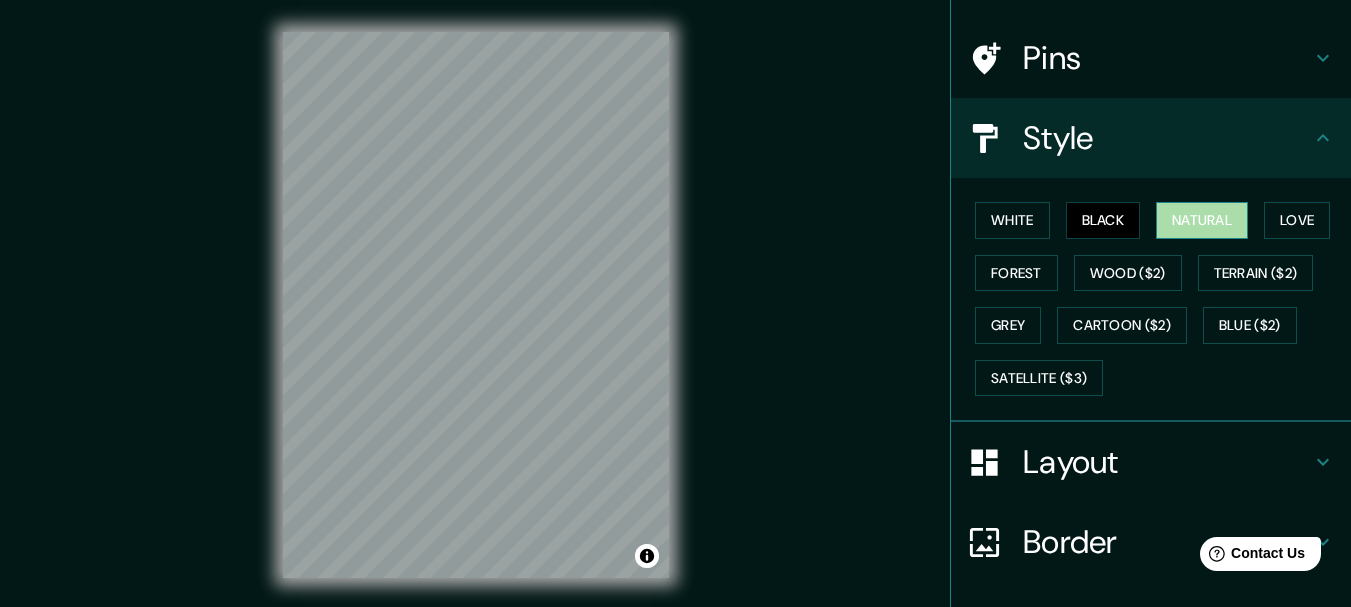 click on "Natural" at bounding box center [1202, 220] 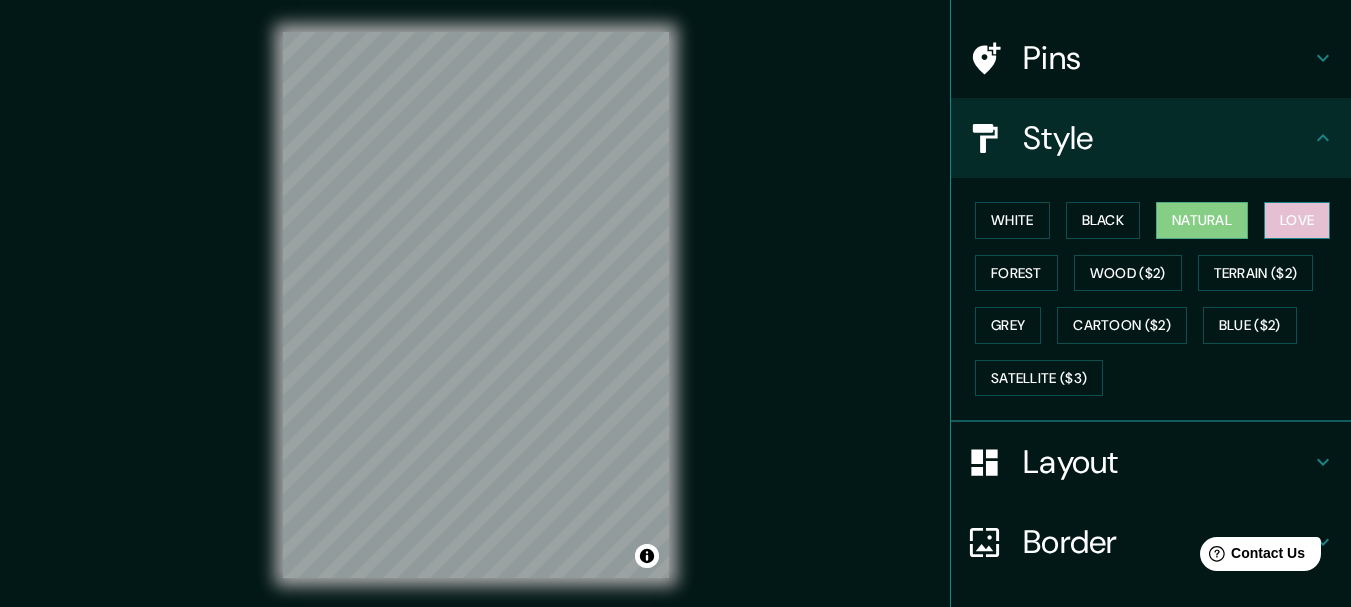 click on "Love" at bounding box center [1297, 220] 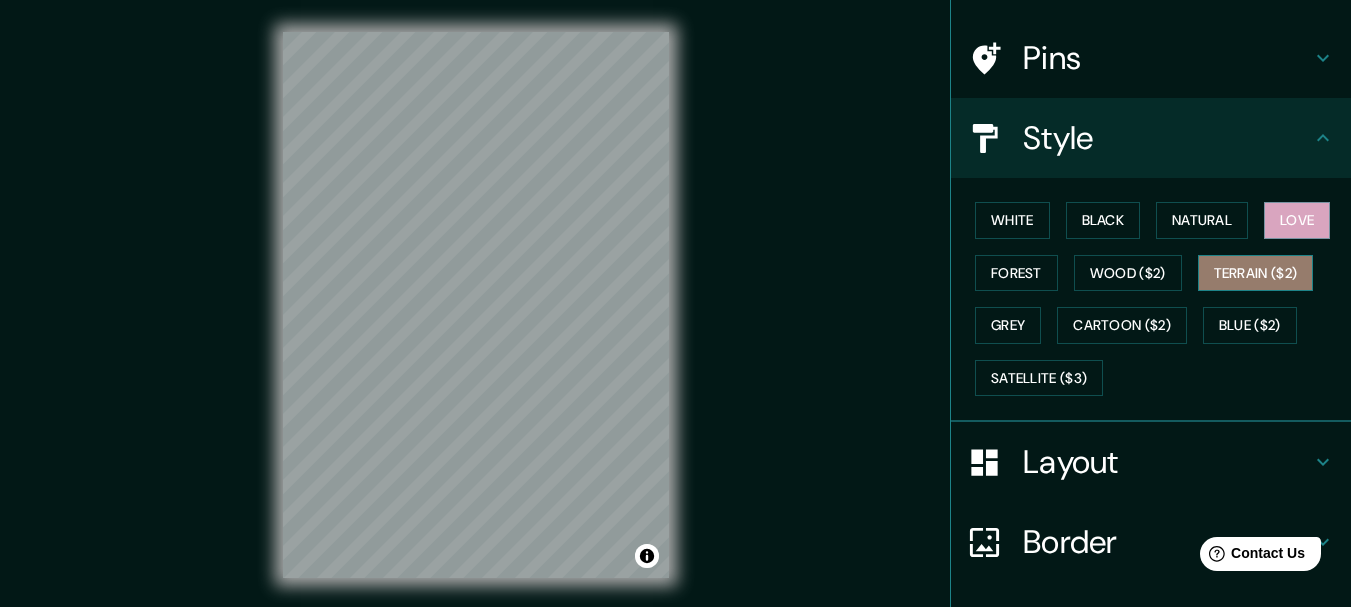 click on "Terrain ($2)" at bounding box center (1256, 273) 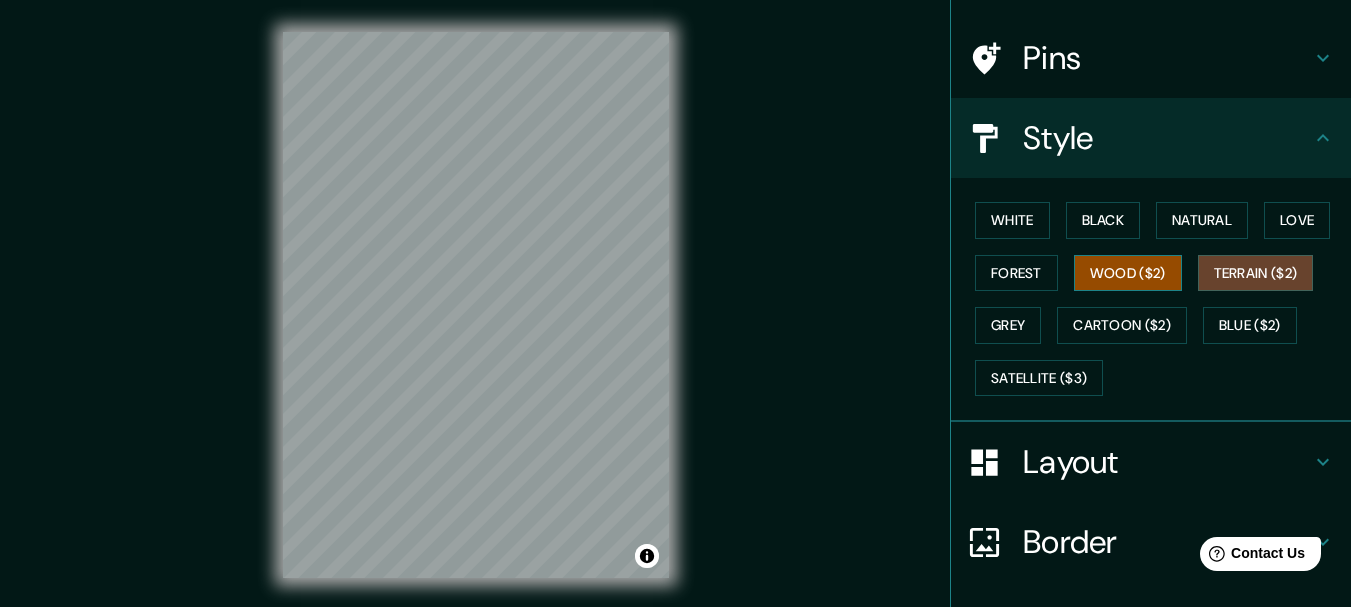 click on "Wood ($2)" at bounding box center (1128, 273) 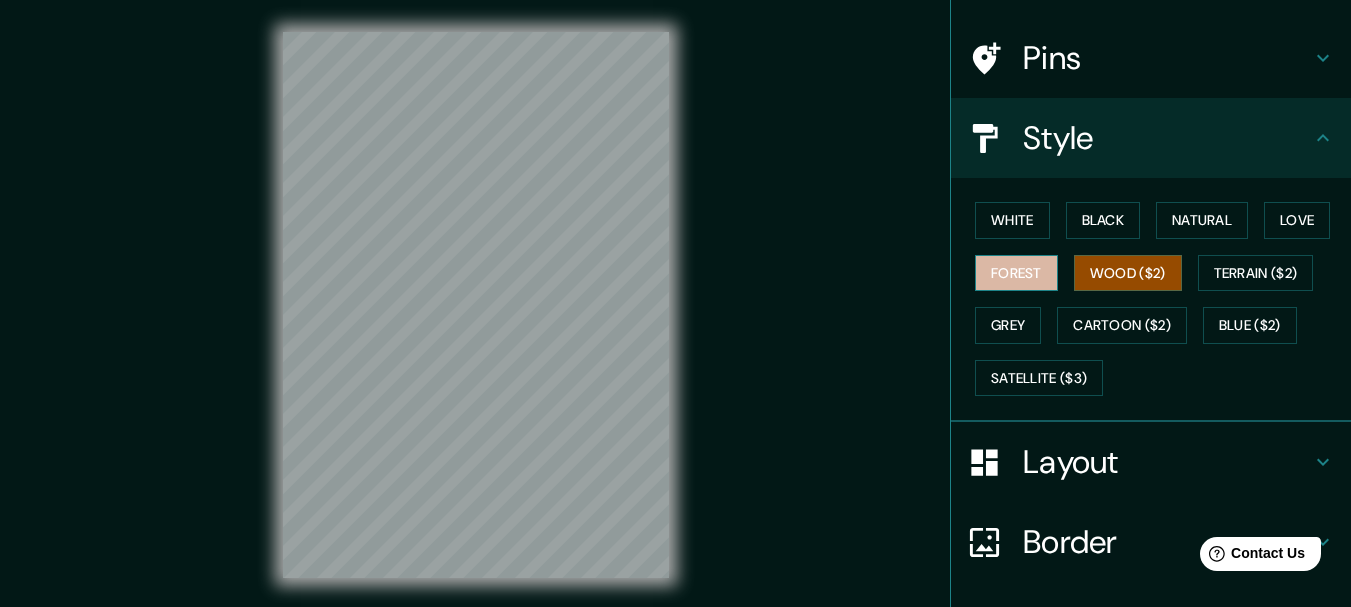 click on "Forest" at bounding box center [1016, 273] 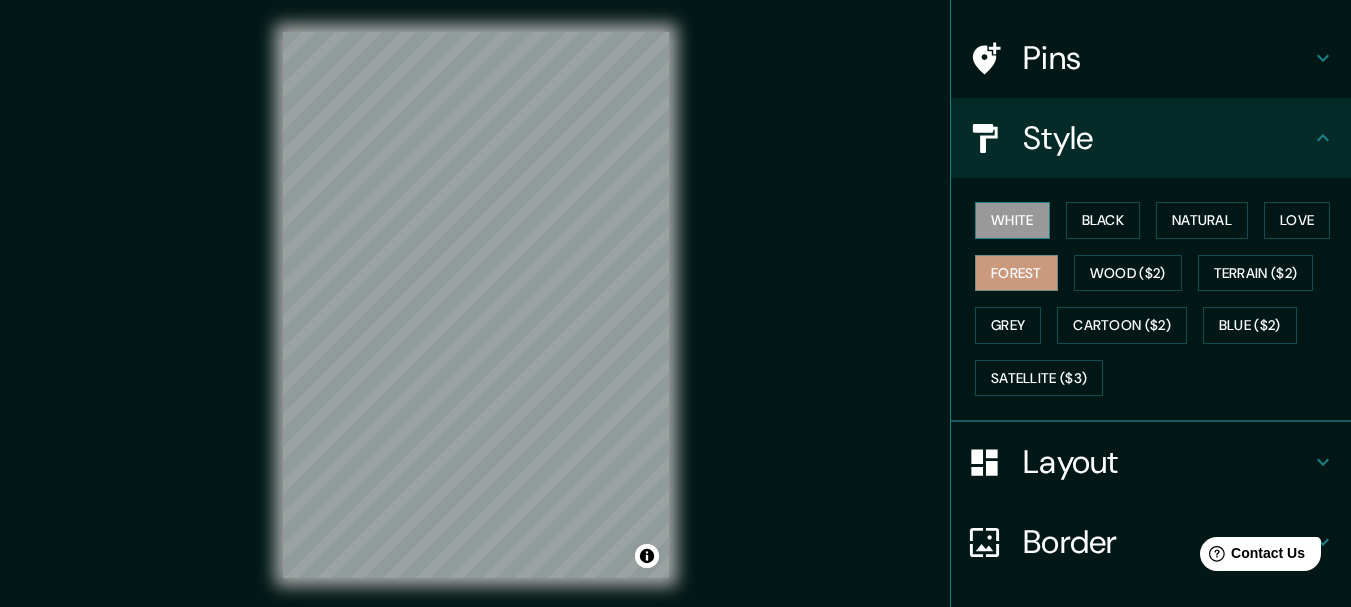 click on "White" at bounding box center [1012, 220] 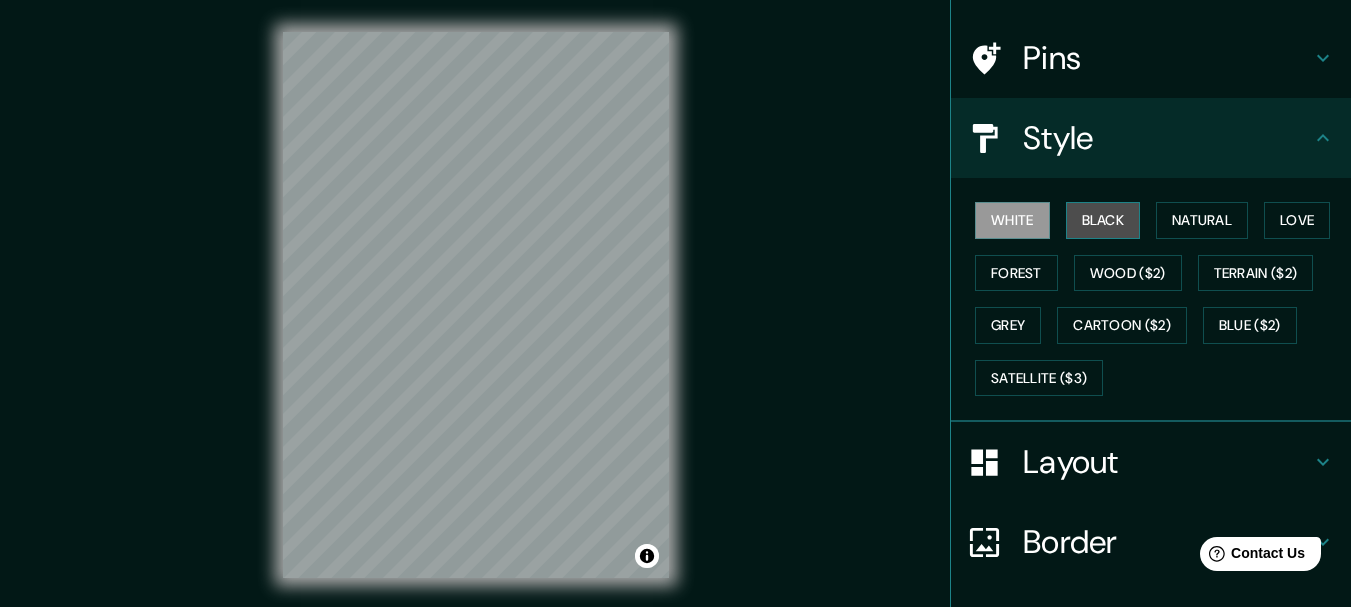 click on "Black" at bounding box center (1103, 220) 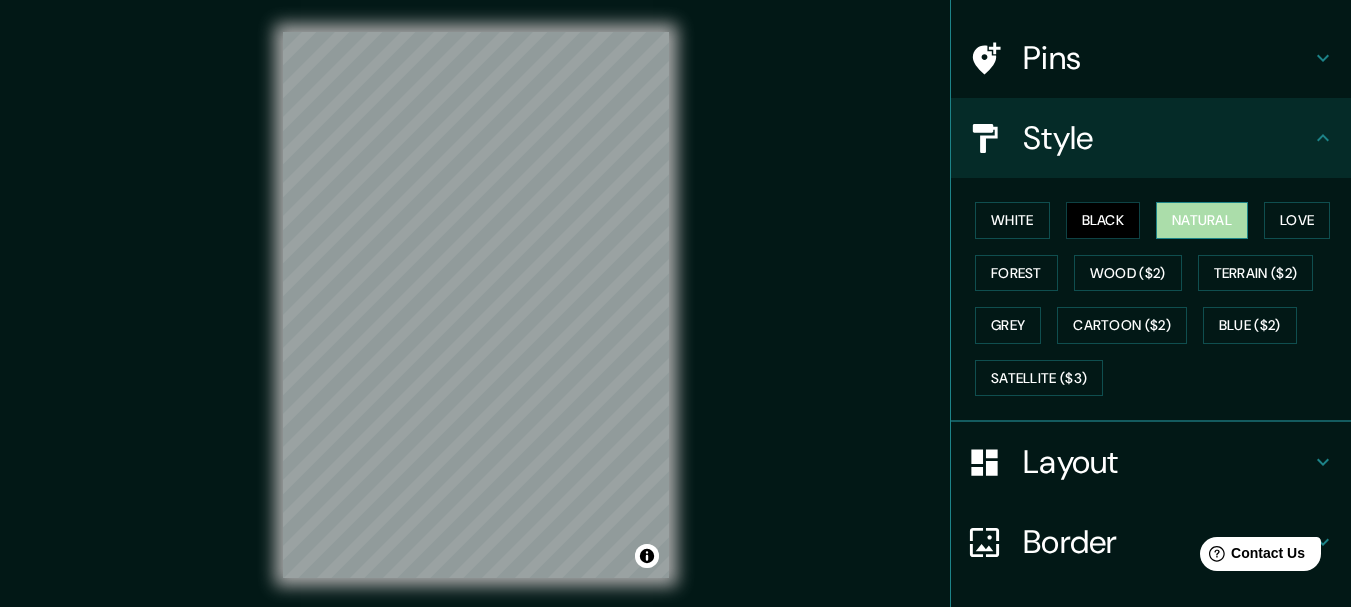 click on "Natural" at bounding box center (1202, 220) 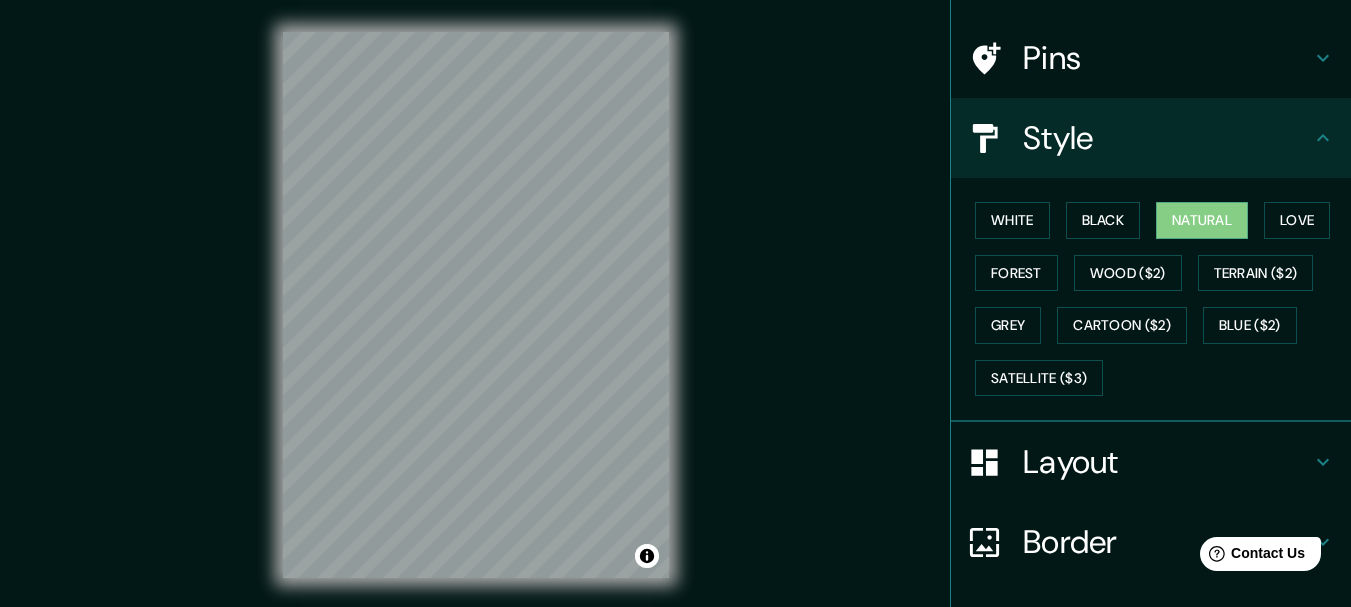 click on "Pins" at bounding box center [1167, 58] 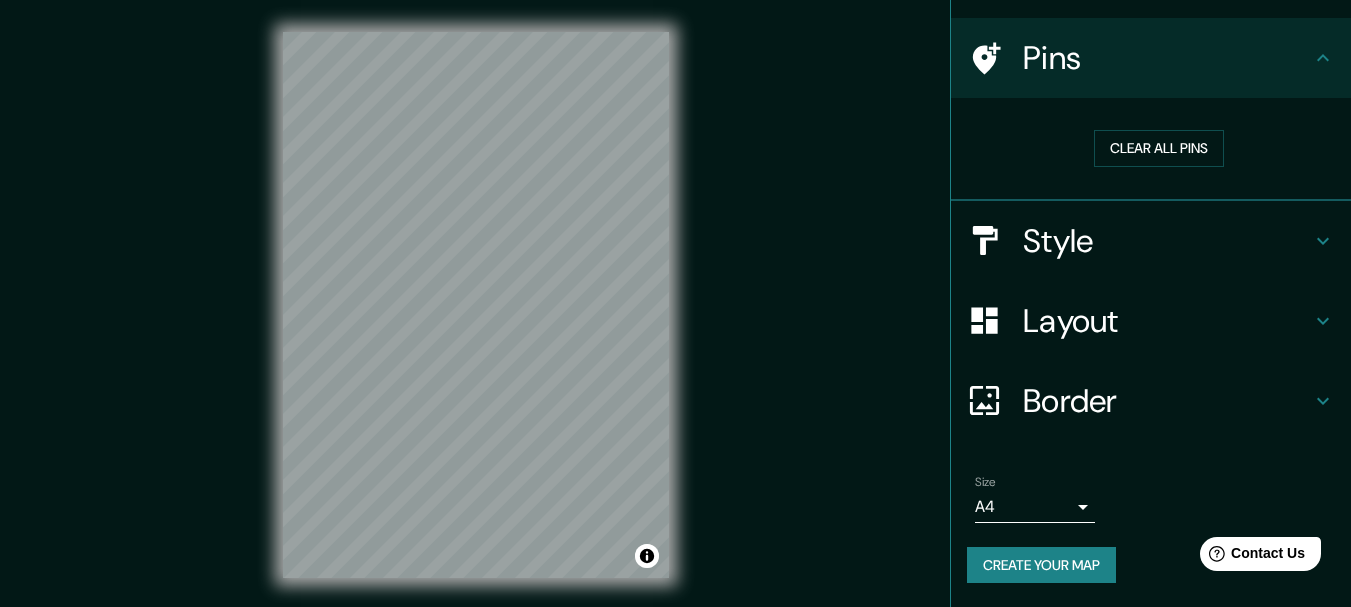 drag, startPoint x: 1017, startPoint y: 103, endPoint x: 986, endPoint y: 71, distance: 44.553337 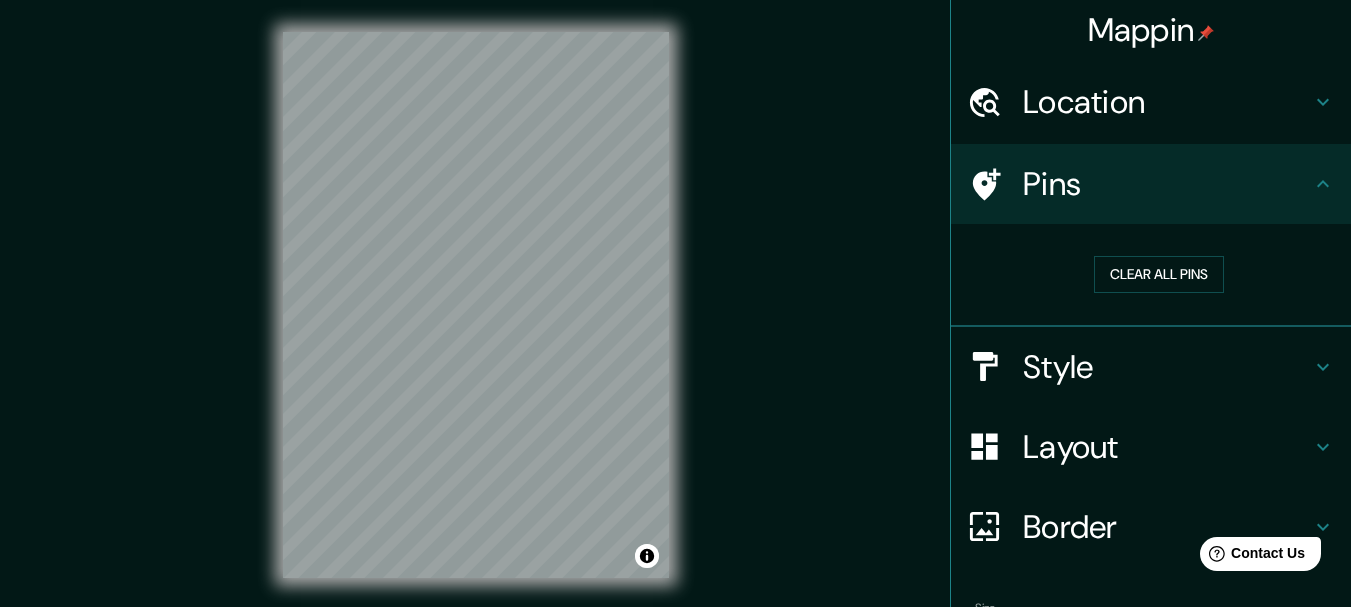 scroll, scrollTop: 0, scrollLeft: 0, axis: both 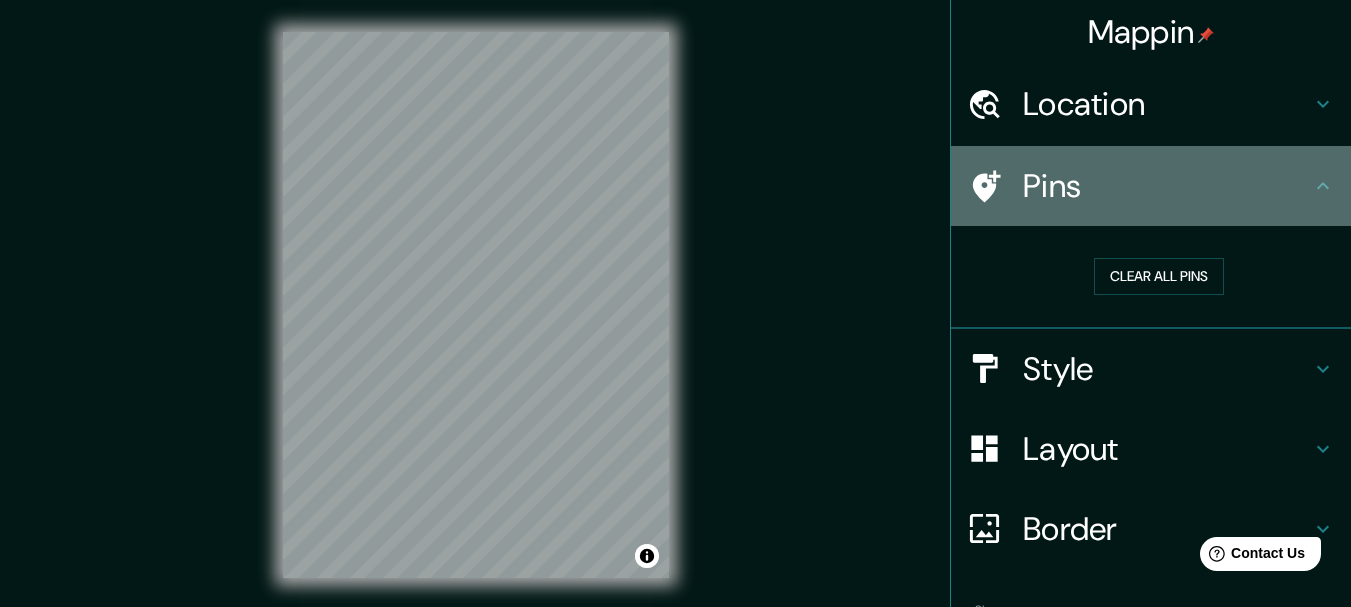 click 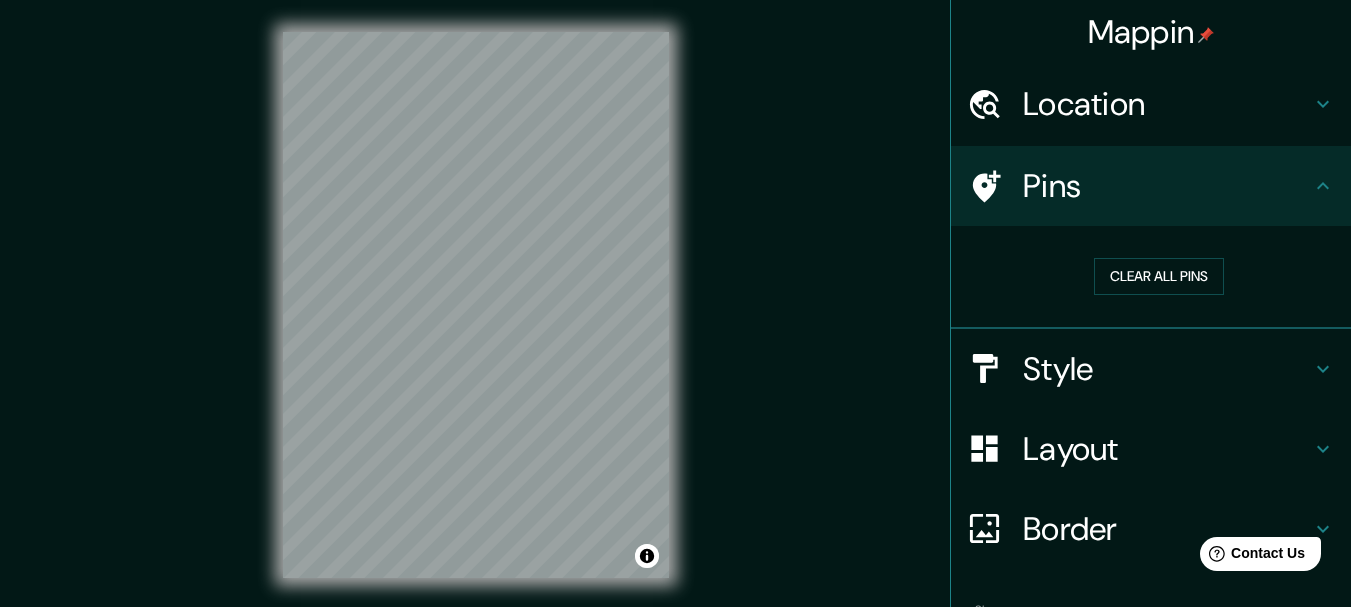 click on "Location" at bounding box center [1167, 104] 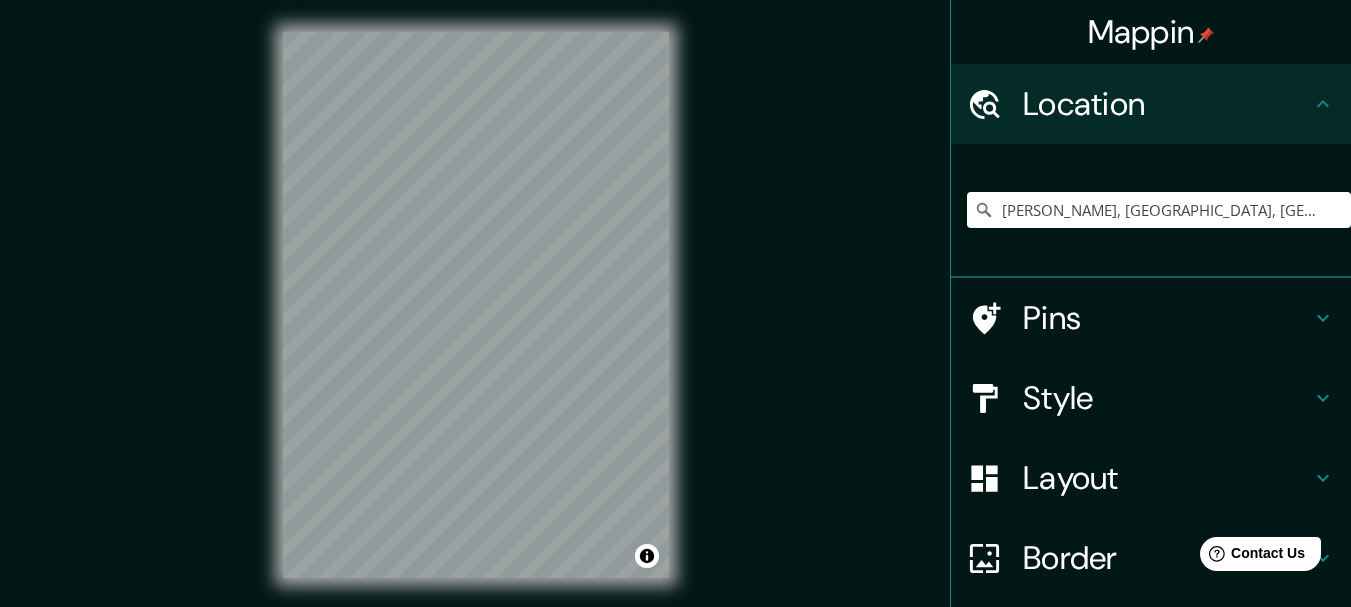 click at bounding box center [1206, 35] 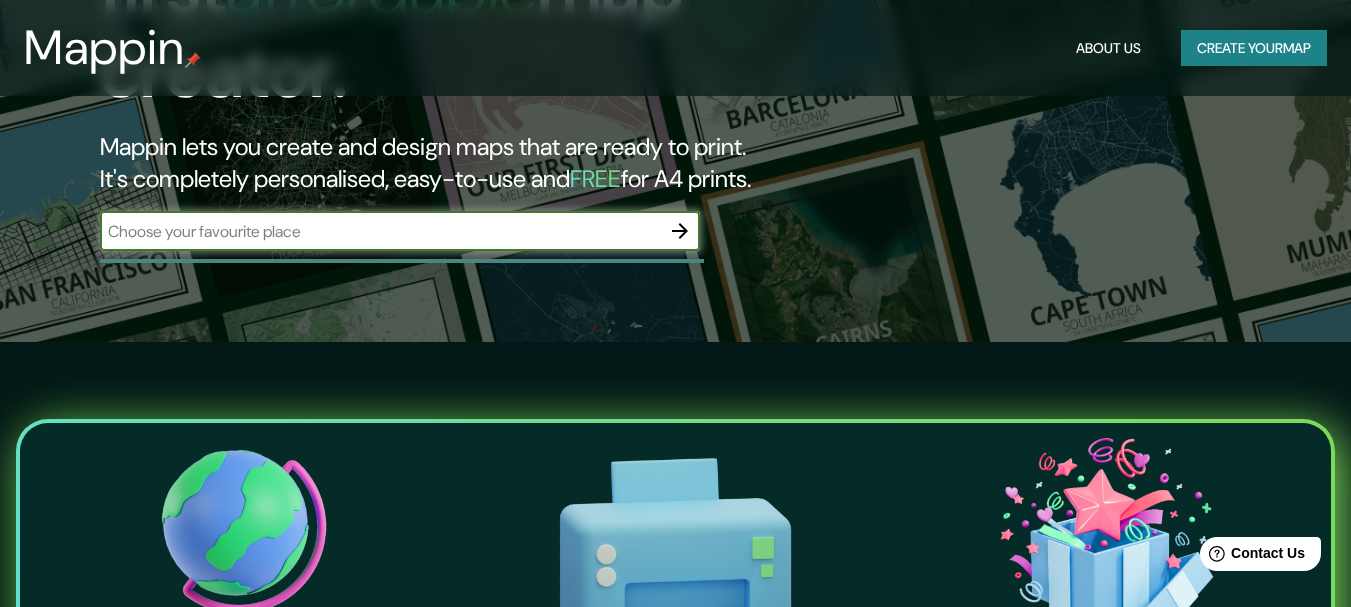 scroll, scrollTop: 200, scrollLeft: 0, axis: vertical 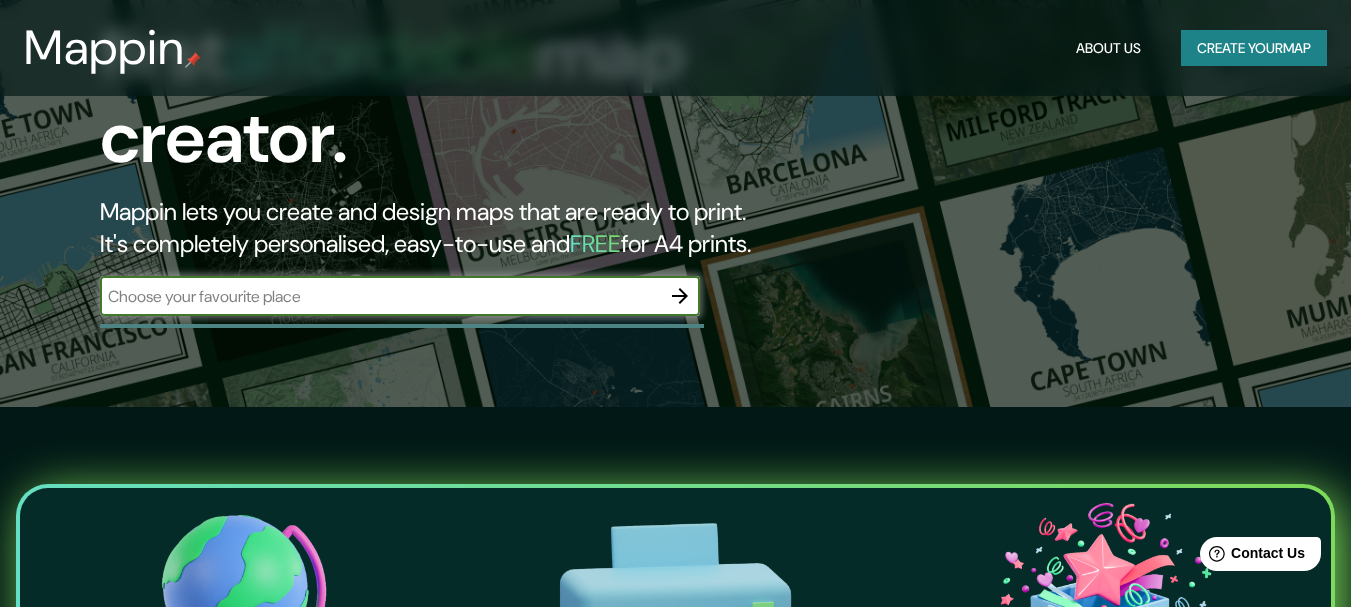 click at bounding box center (380, 296) 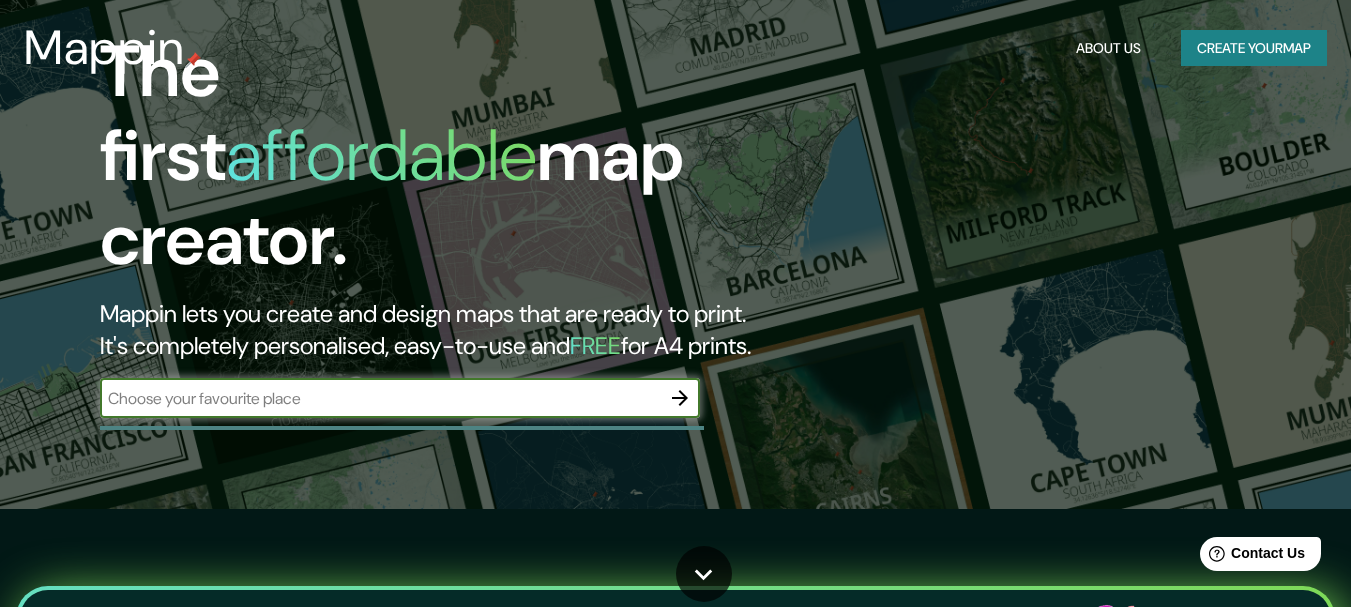 scroll, scrollTop: 0, scrollLeft: 0, axis: both 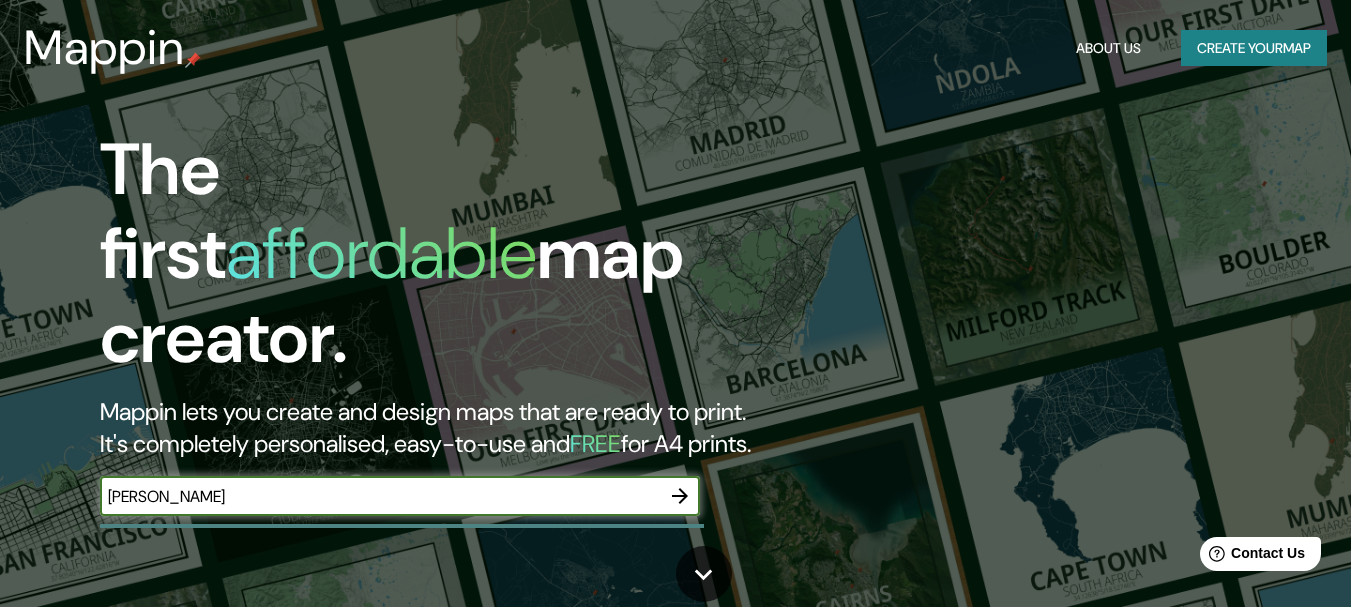 type on "[PERSON_NAME]" 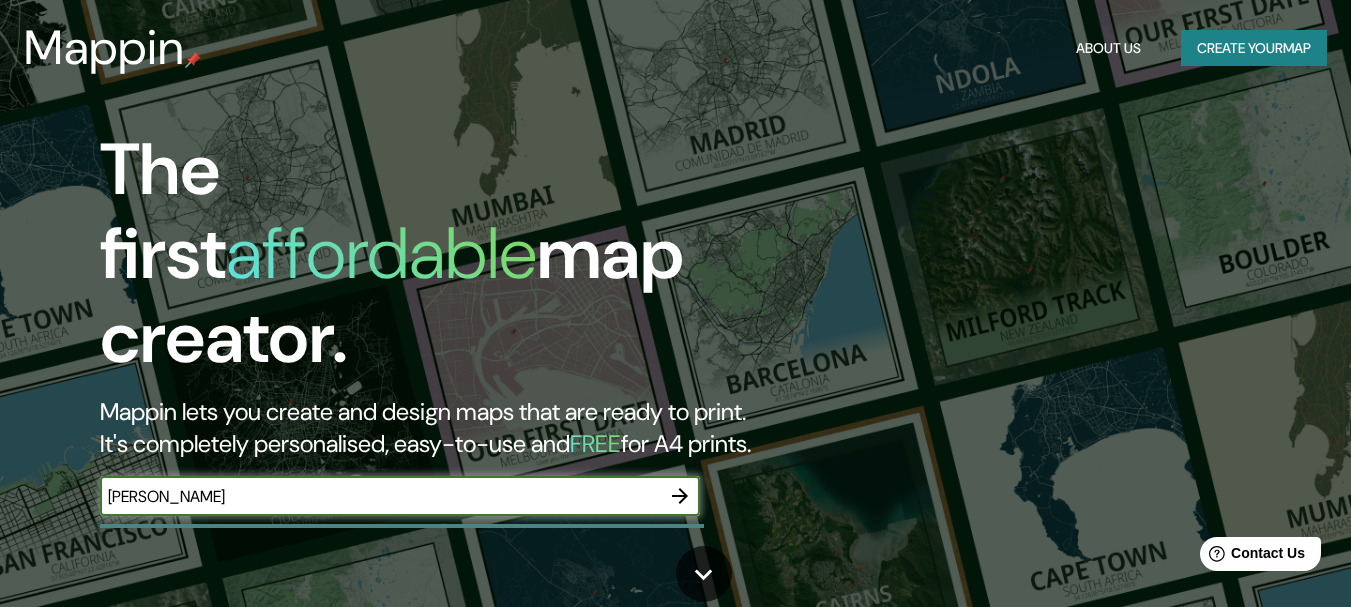 click at bounding box center (680, 496) 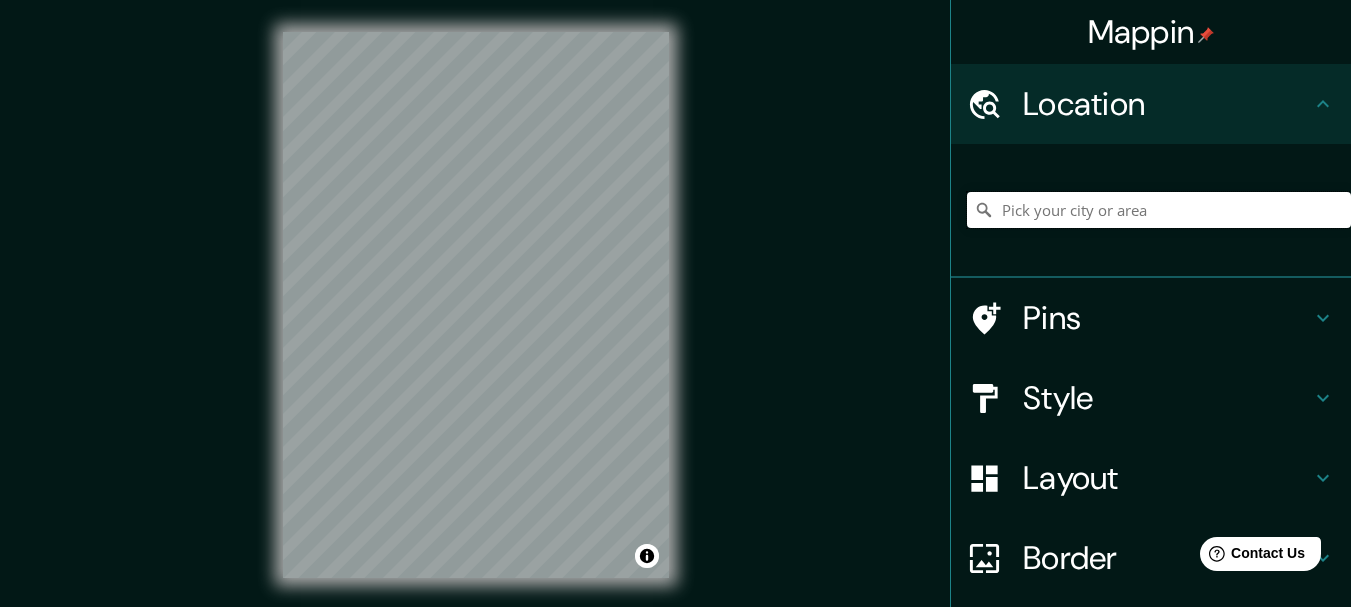 click at bounding box center (1159, 210) 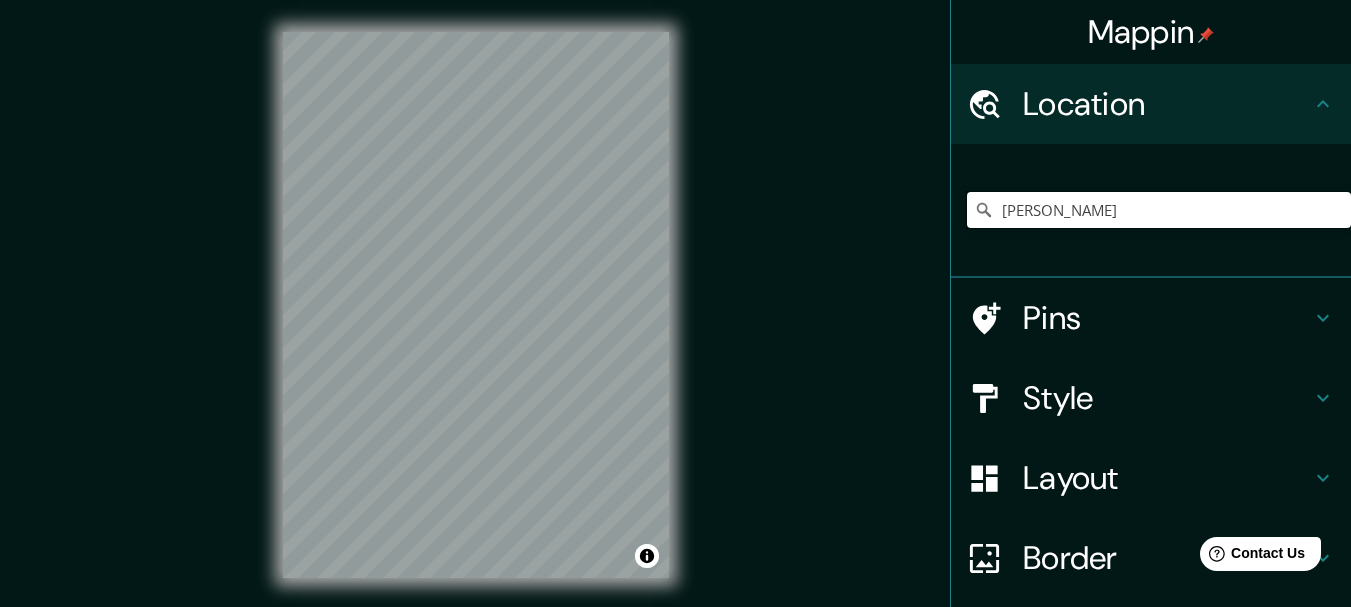 click on "[PERSON_NAME]" at bounding box center (1159, 210) 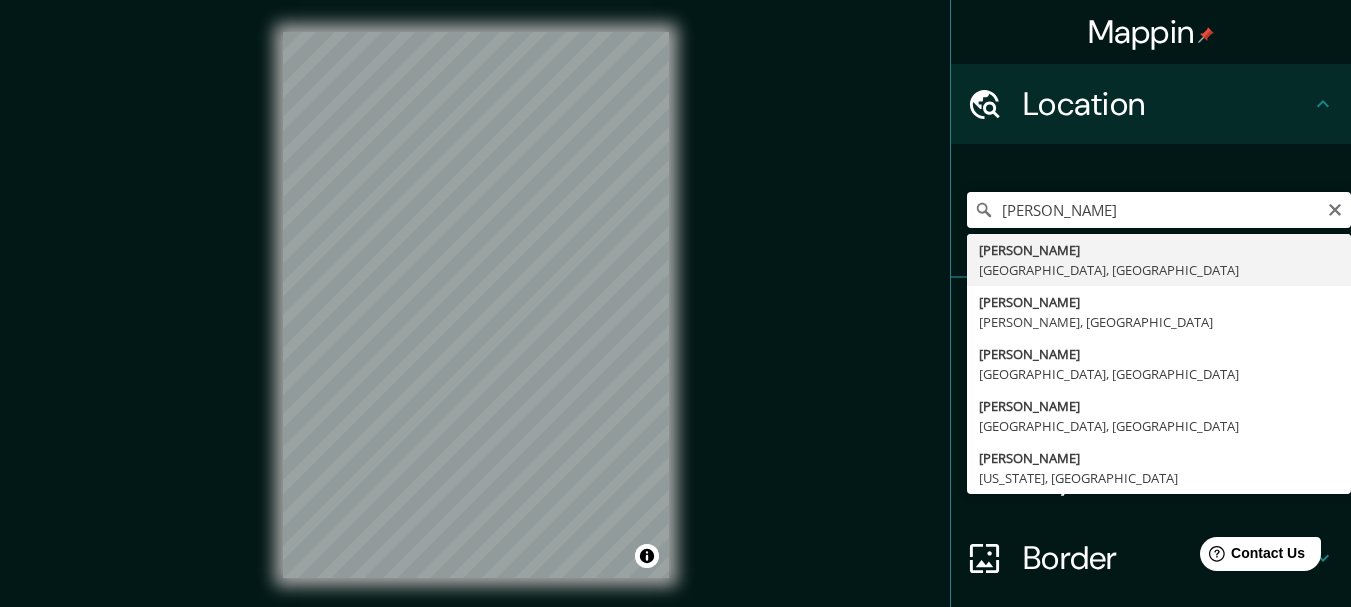 type on "[PERSON_NAME], [GEOGRAPHIC_DATA], [GEOGRAPHIC_DATA]" 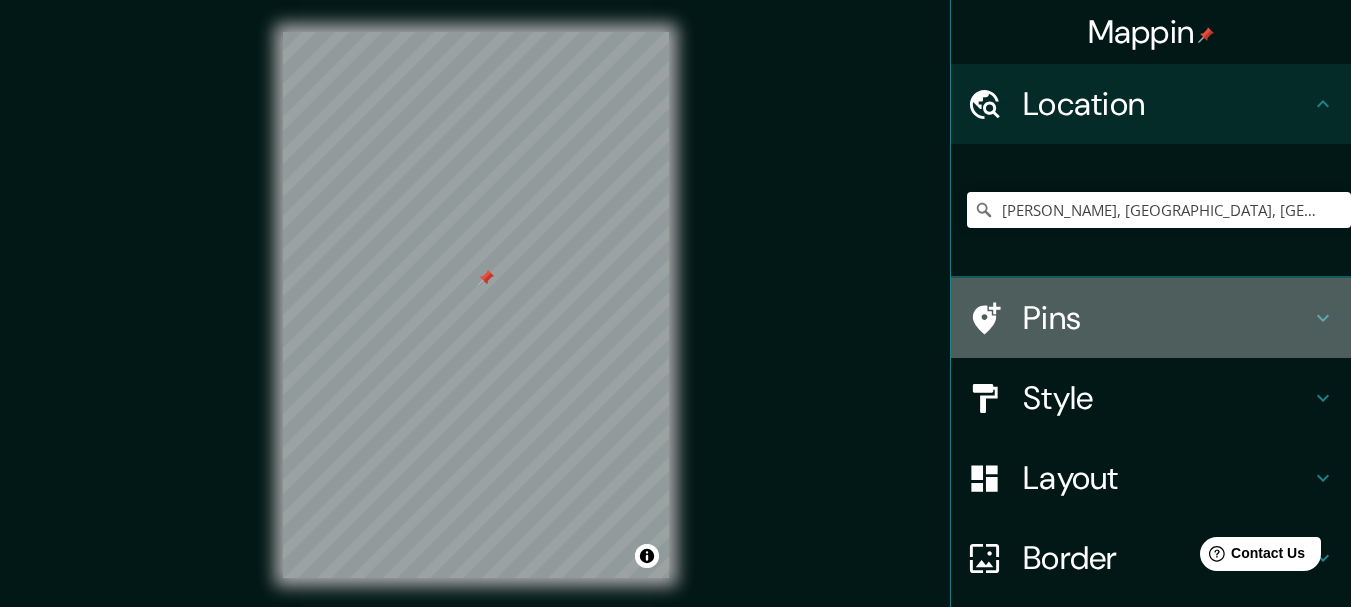 click on "Pins" at bounding box center [1167, 318] 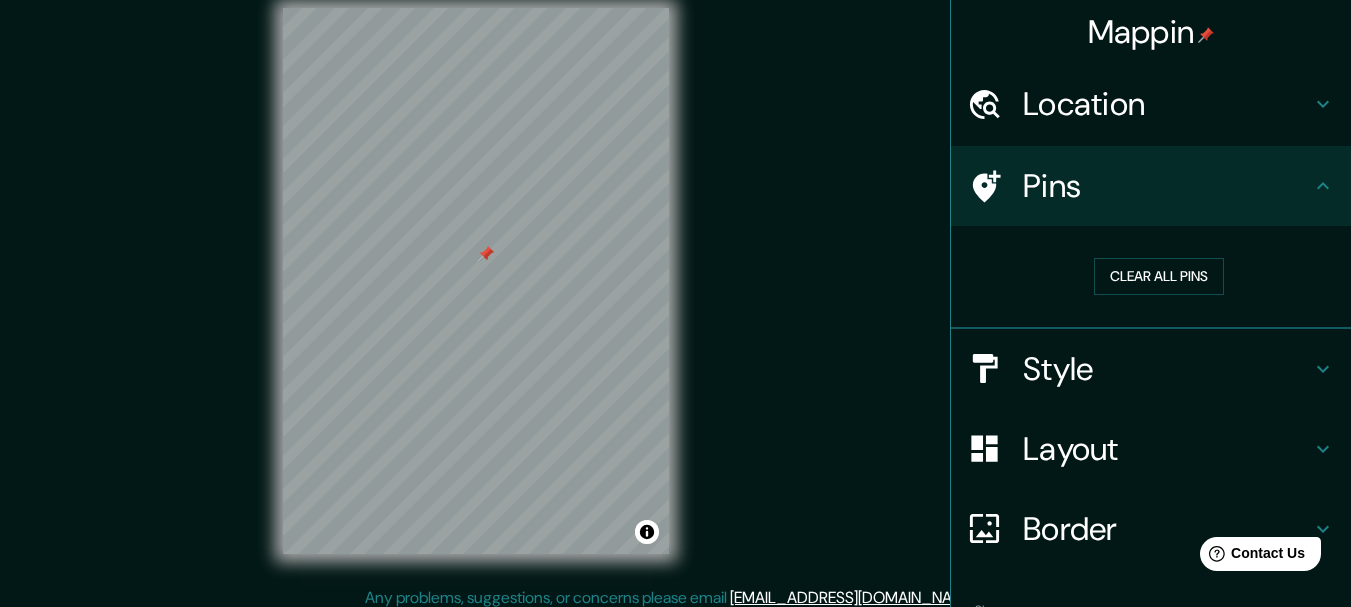 scroll, scrollTop: 35, scrollLeft: 0, axis: vertical 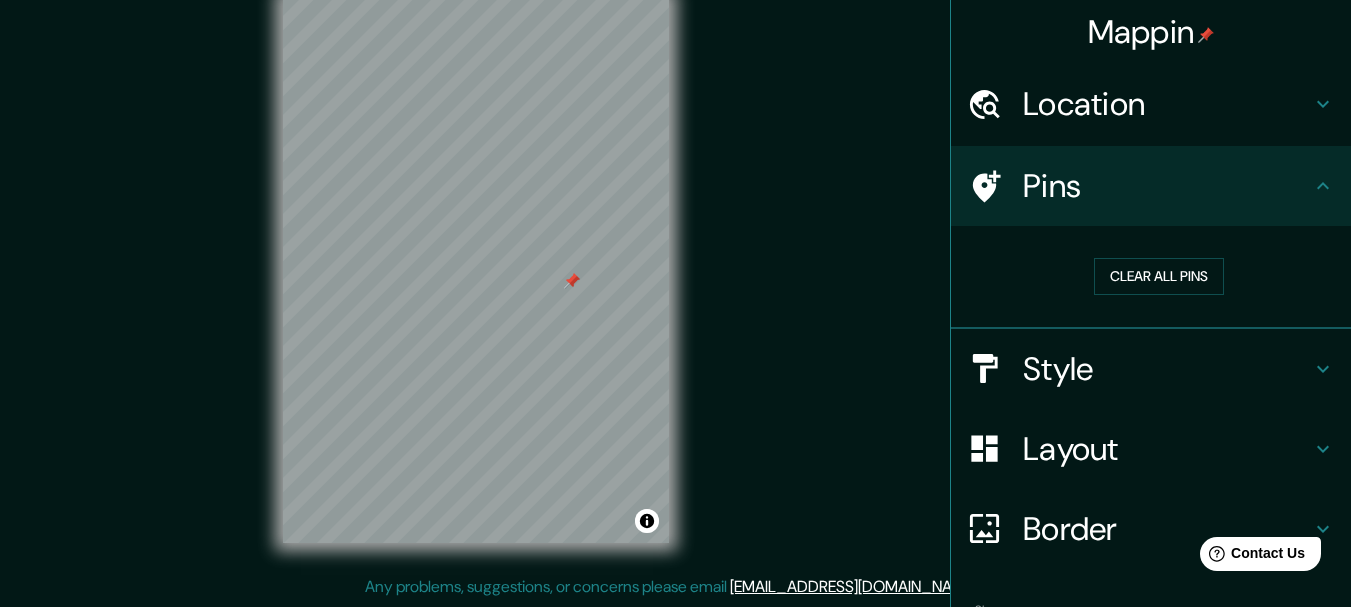 click at bounding box center (572, 281) 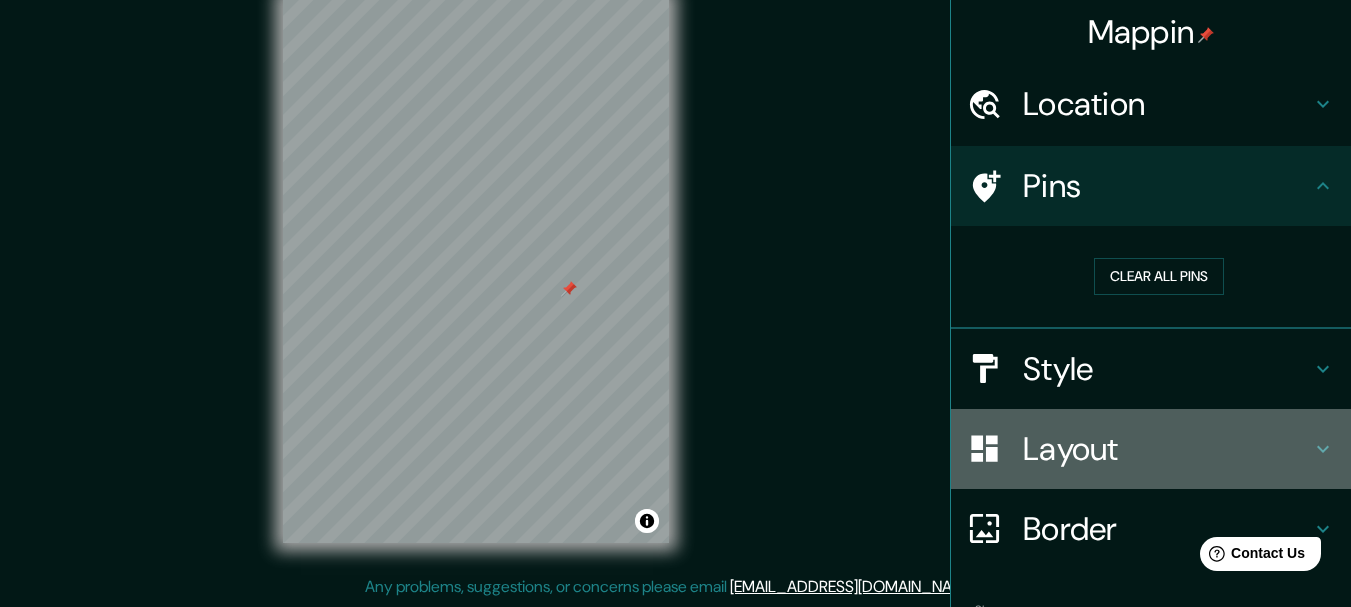 click on "Layout" at bounding box center [1167, 449] 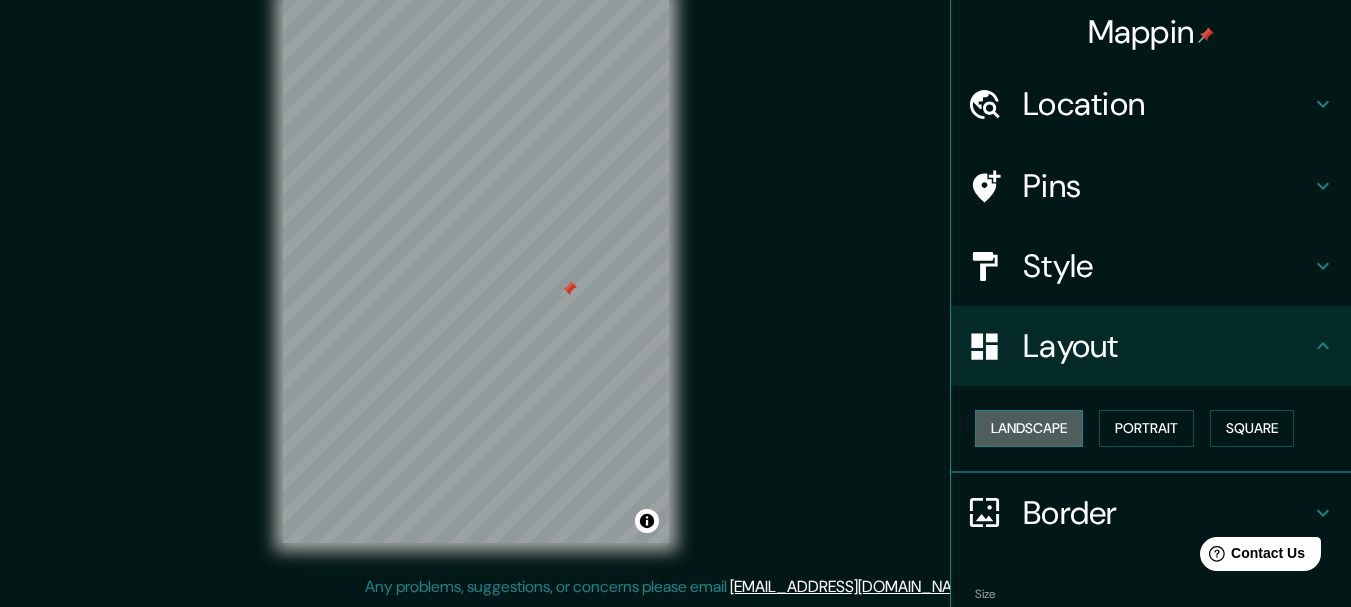 click on "Landscape" at bounding box center (1029, 428) 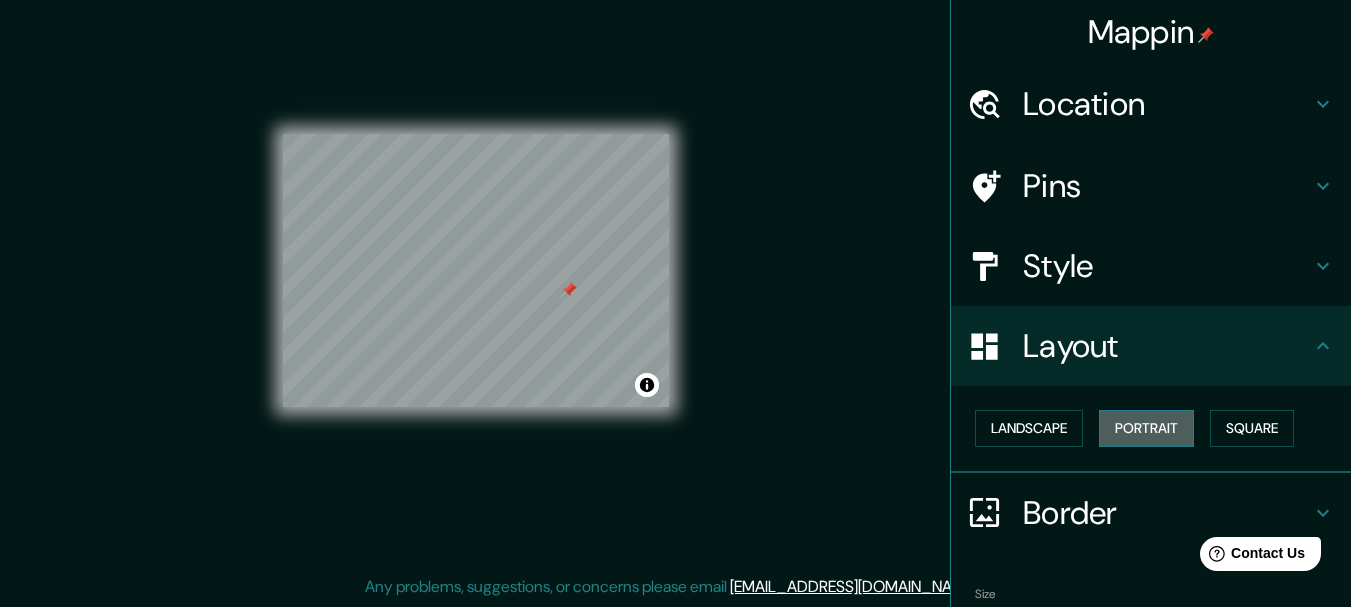 click on "Portrait" at bounding box center [1146, 428] 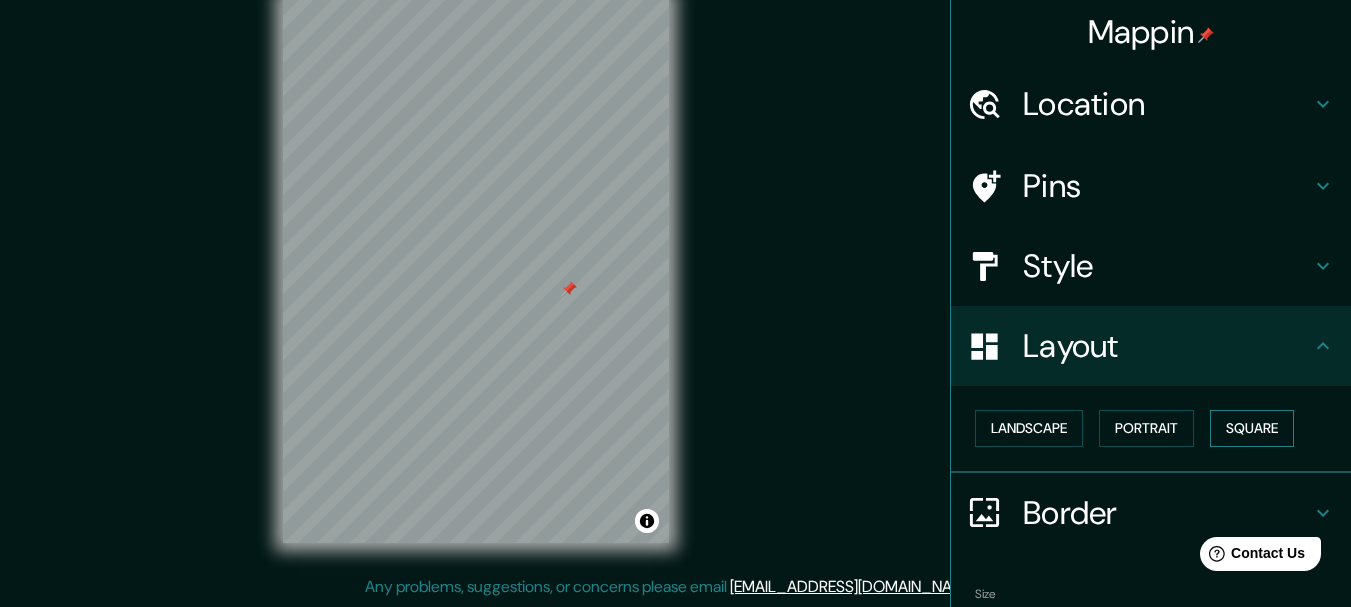 click on "Square" at bounding box center (1252, 428) 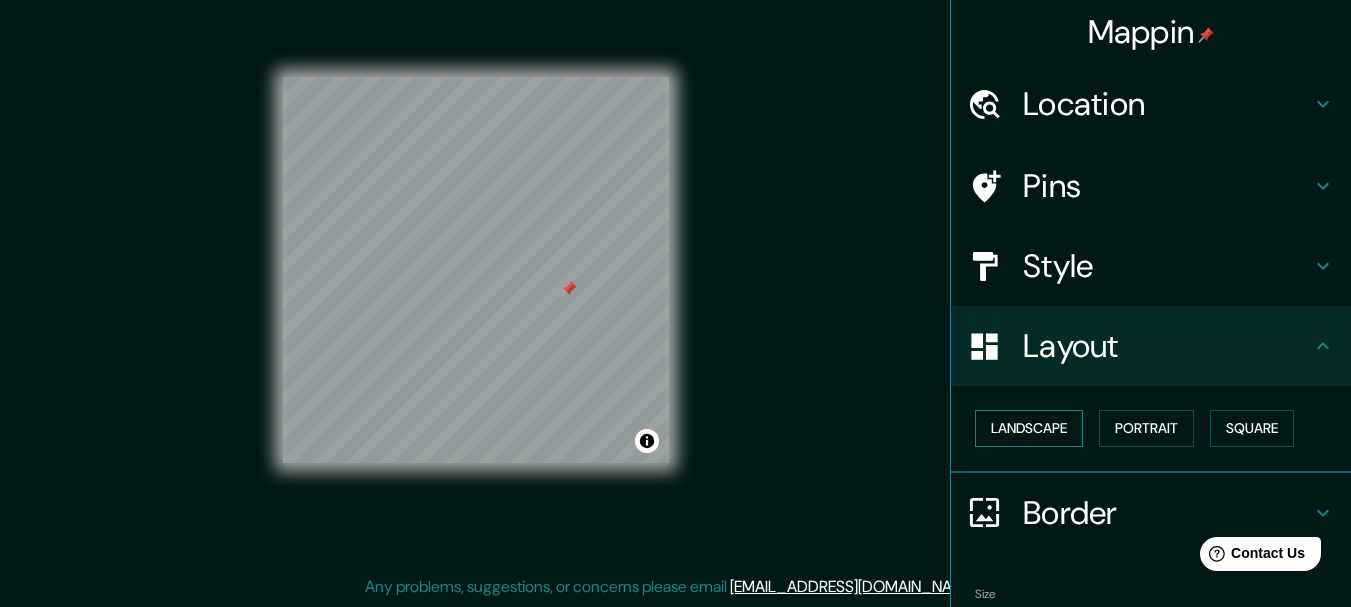 click on "Landscape" at bounding box center [1029, 428] 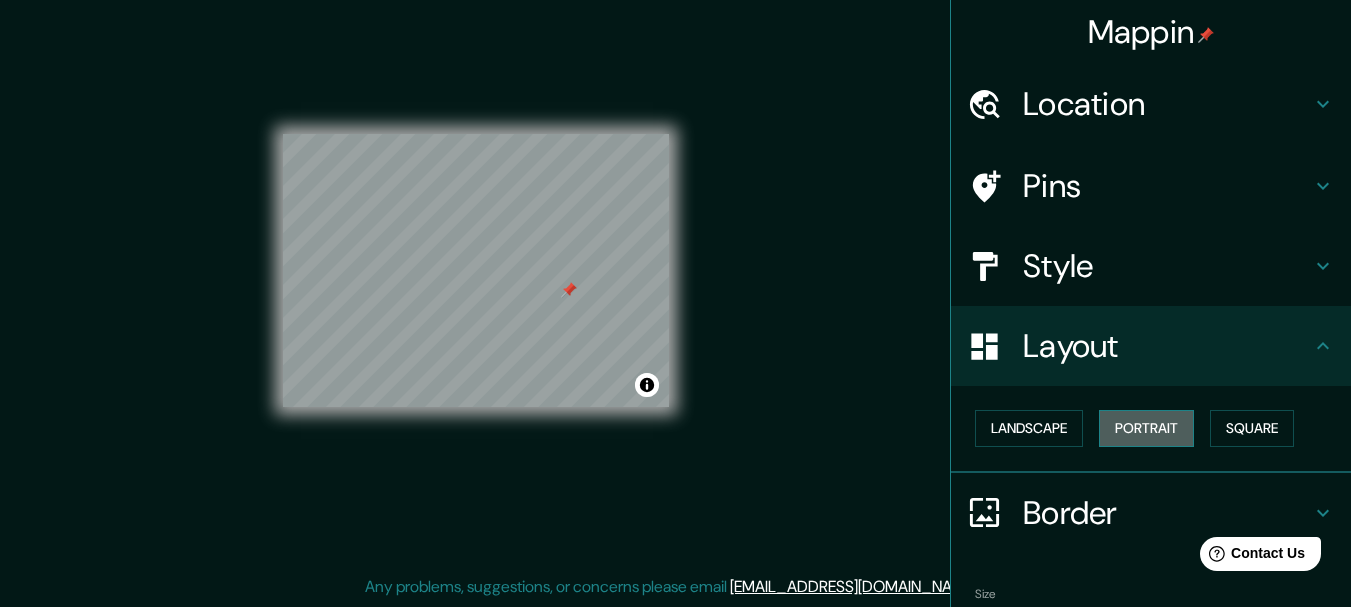 click on "Portrait" at bounding box center (1146, 428) 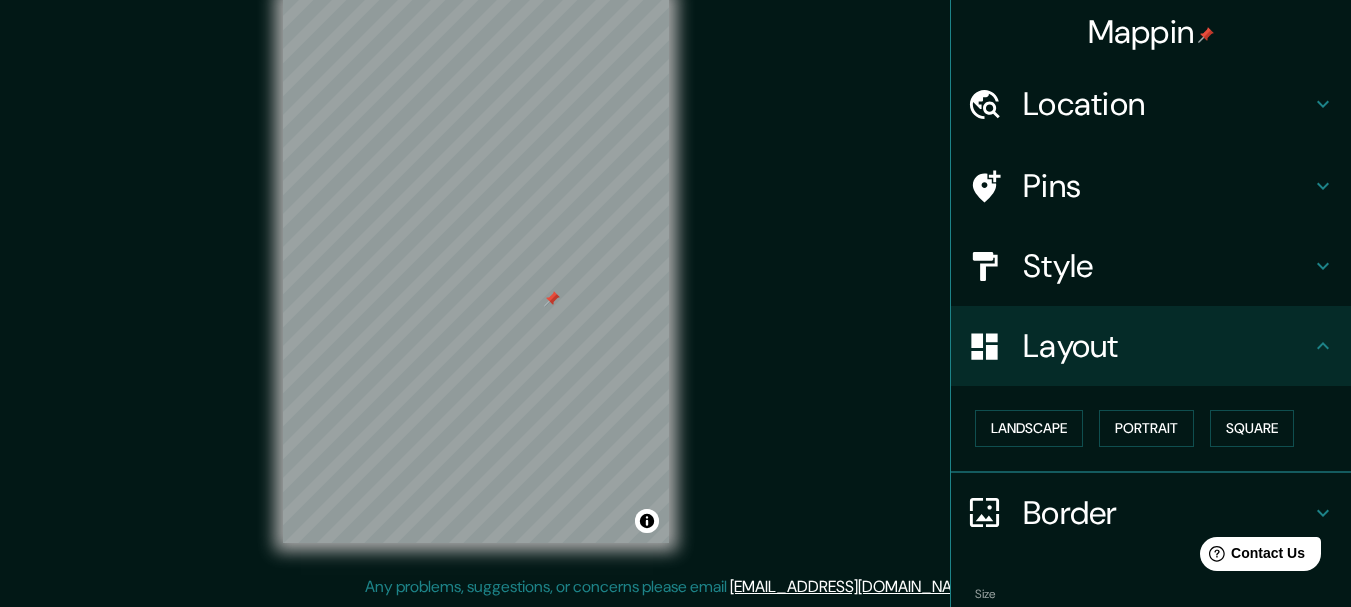 click at bounding box center [552, 299] 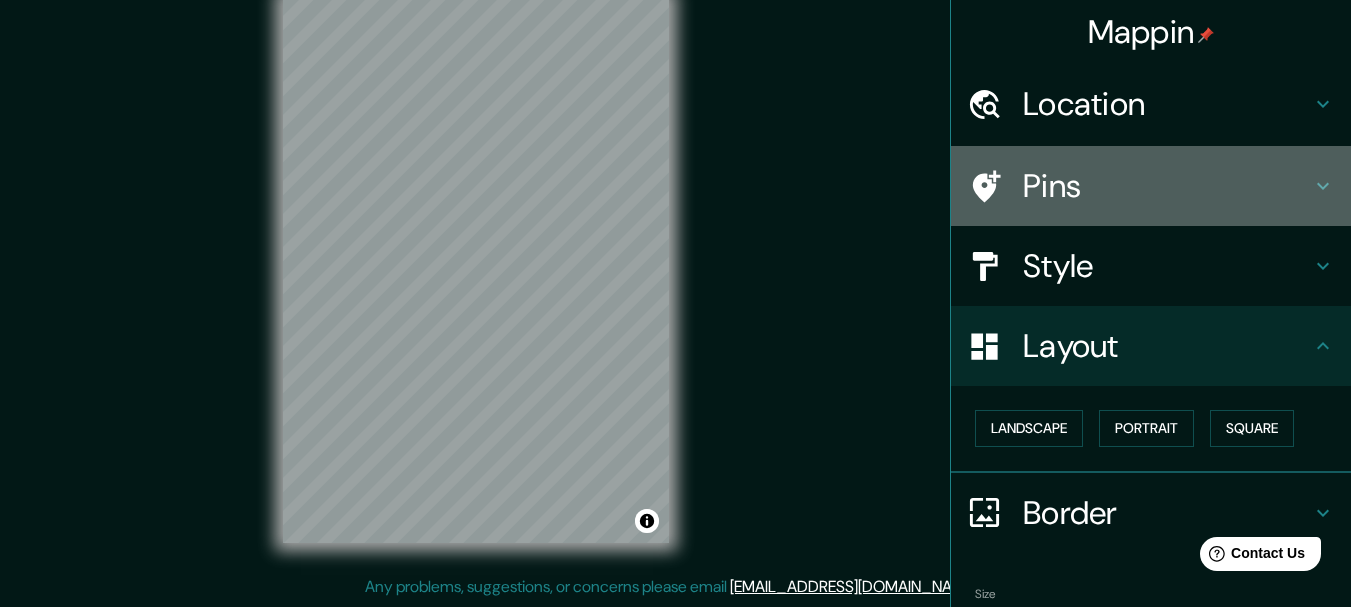 click on "Pins" at bounding box center (1167, 186) 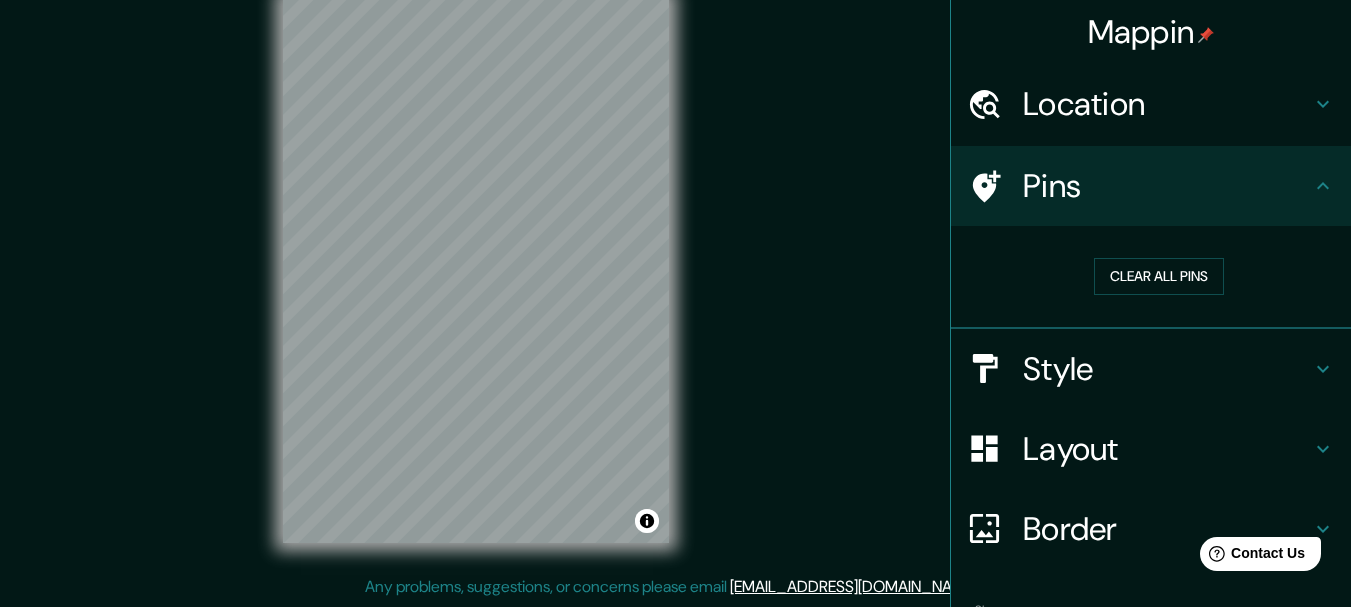 click on "Mappin Location [GEOGRAPHIC_DATA], [GEOGRAPHIC_DATA], [GEOGRAPHIC_DATA] Pins Clear all pins Style Layout Border Choose a border.  Hint : you can make layers of the frame opaque to create some cool effects. None Simple Transparent Fancy Size A4 single Create your map © Mapbox   © OpenStreetMap   Improve this map Any problems, suggestions, or concerns please email    [EMAIL_ADDRESS][DOMAIN_NAME] . . ." at bounding box center [675, 286] 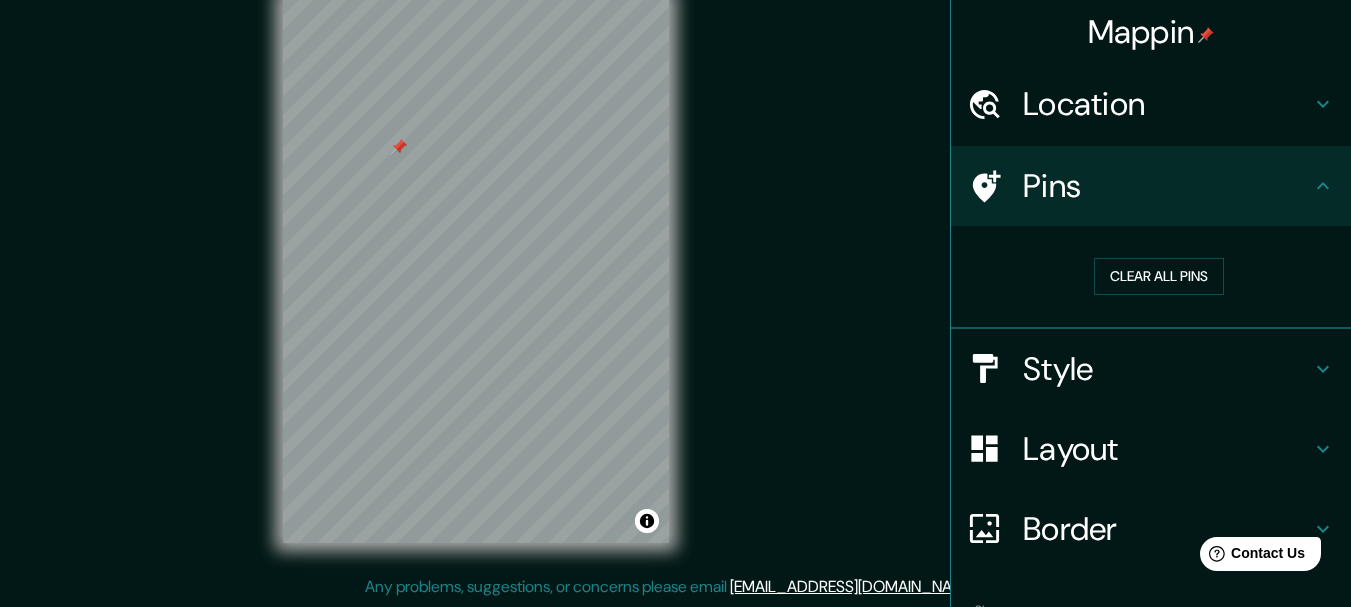 click on "Mappin Location [GEOGRAPHIC_DATA], [GEOGRAPHIC_DATA], [GEOGRAPHIC_DATA] Pins Clear all pins Style Layout Border Choose a border.  Hint : you can make layers of the frame opaque to create some cool effects. None Simple Transparent Fancy Size A4 single Create your map © Mapbox   © OpenStreetMap   Improve this map Any problems, suggestions, or concerns please email    [EMAIL_ADDRESS][DOMAIN_NAME] . . ." at bounding box center (675, 286) 